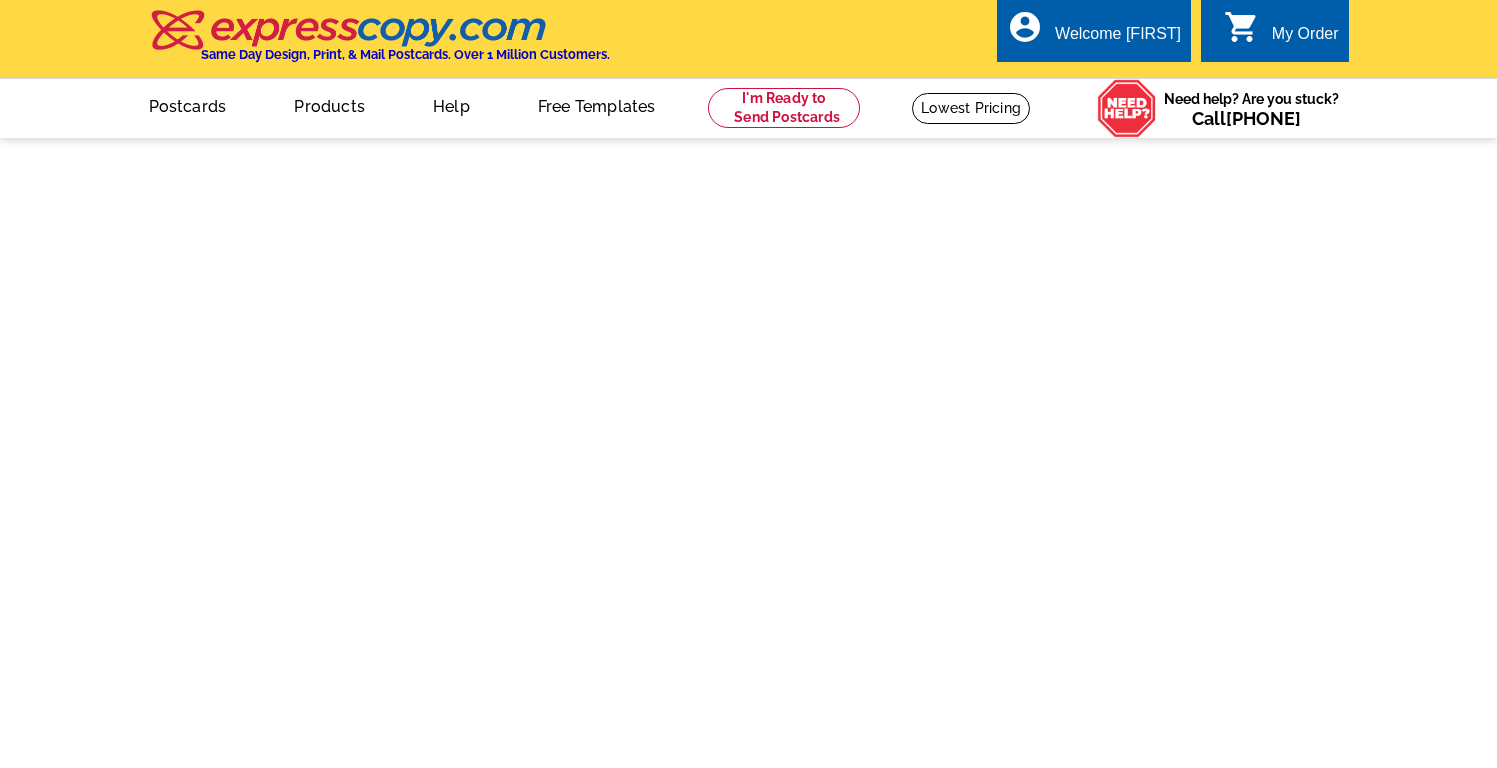 scroll, scrollTop: 0, scrollLeft: 0, axis: both 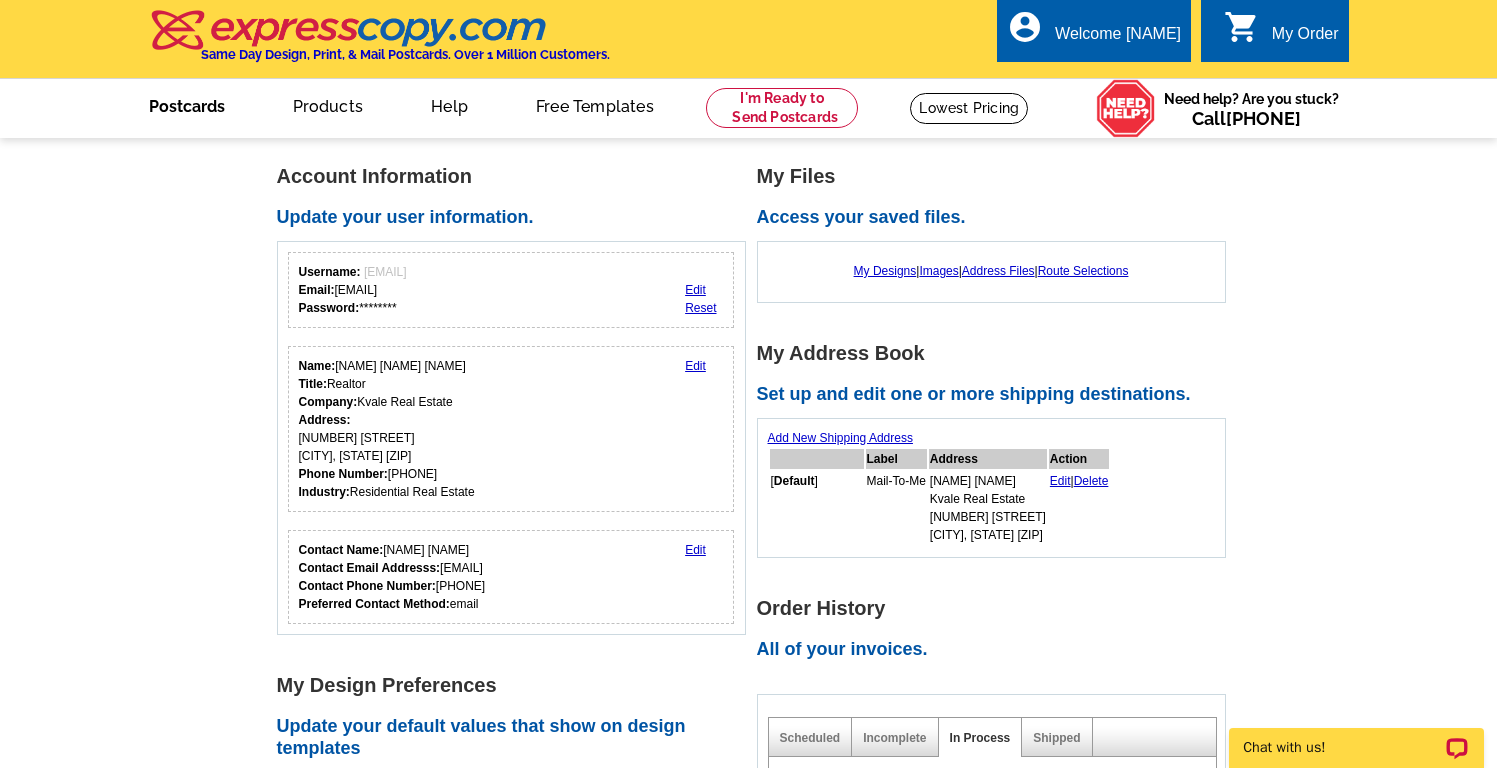 click on "Postcards" at bounding box center (187, 104) 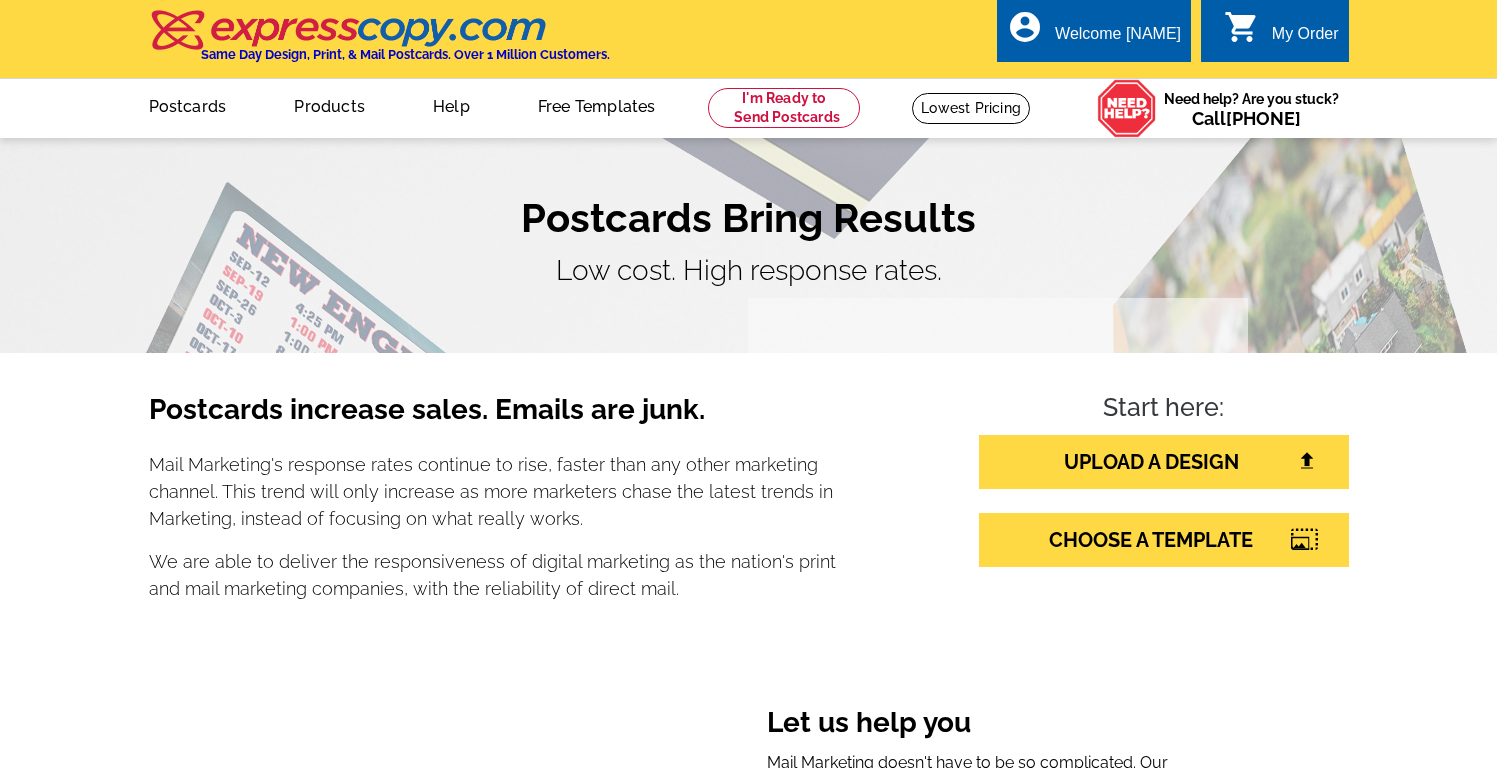 scroll, scrollTop: 0, scrollLeft: 0, axis: both 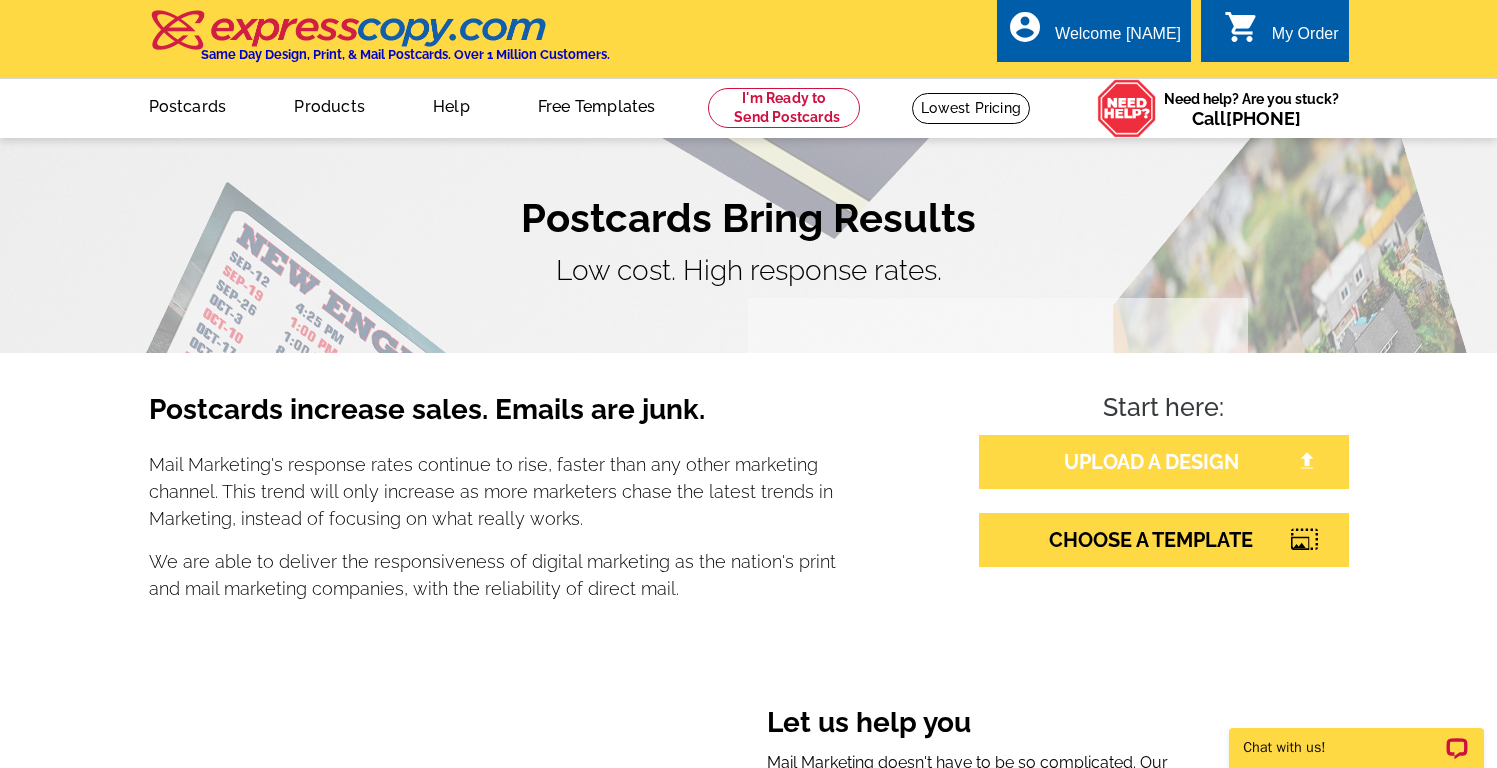 click on "UPLOAD A DESIGN" at bounding box center [1164, 462] 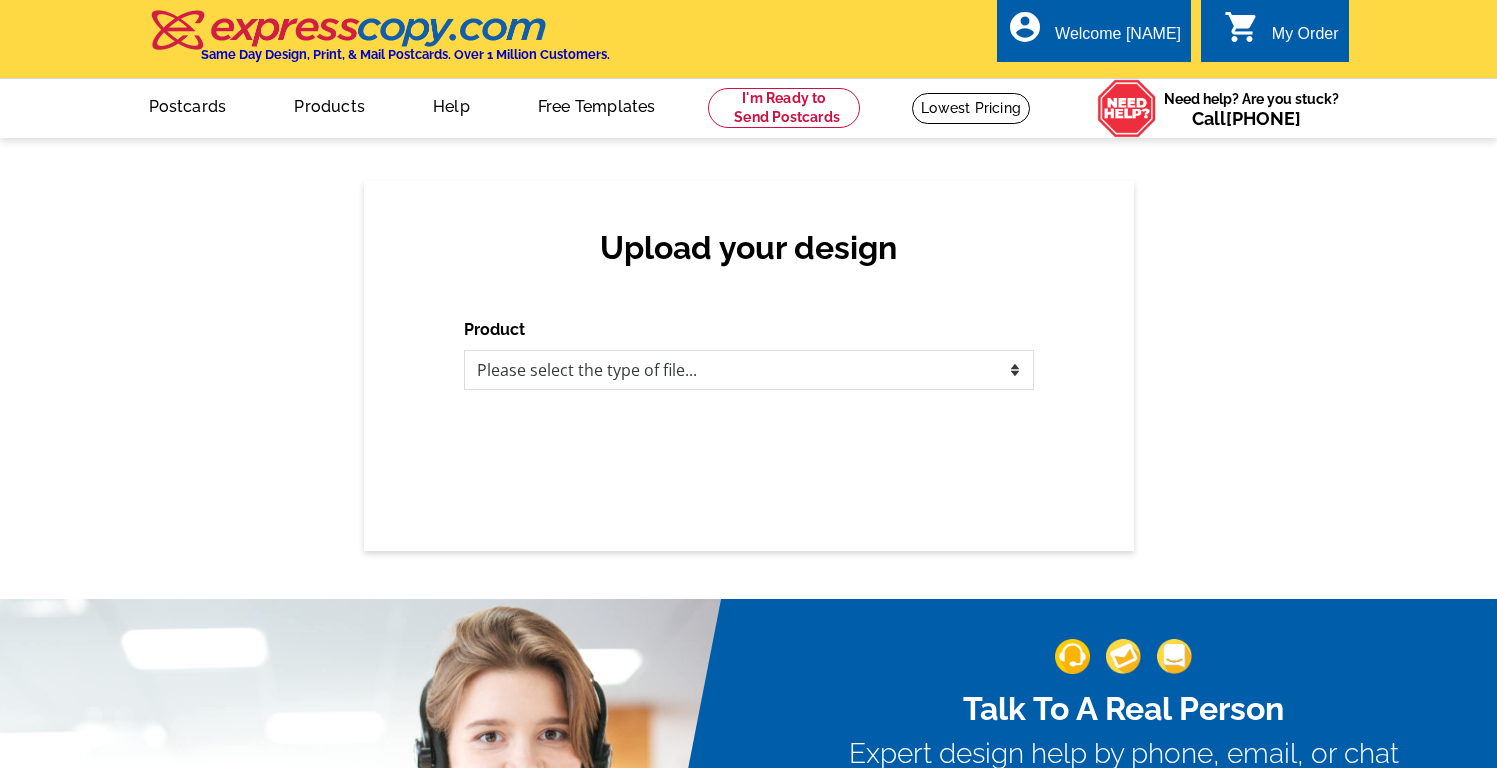 scroll, scrollTop: 0, scrollLeft: 0, axis: both 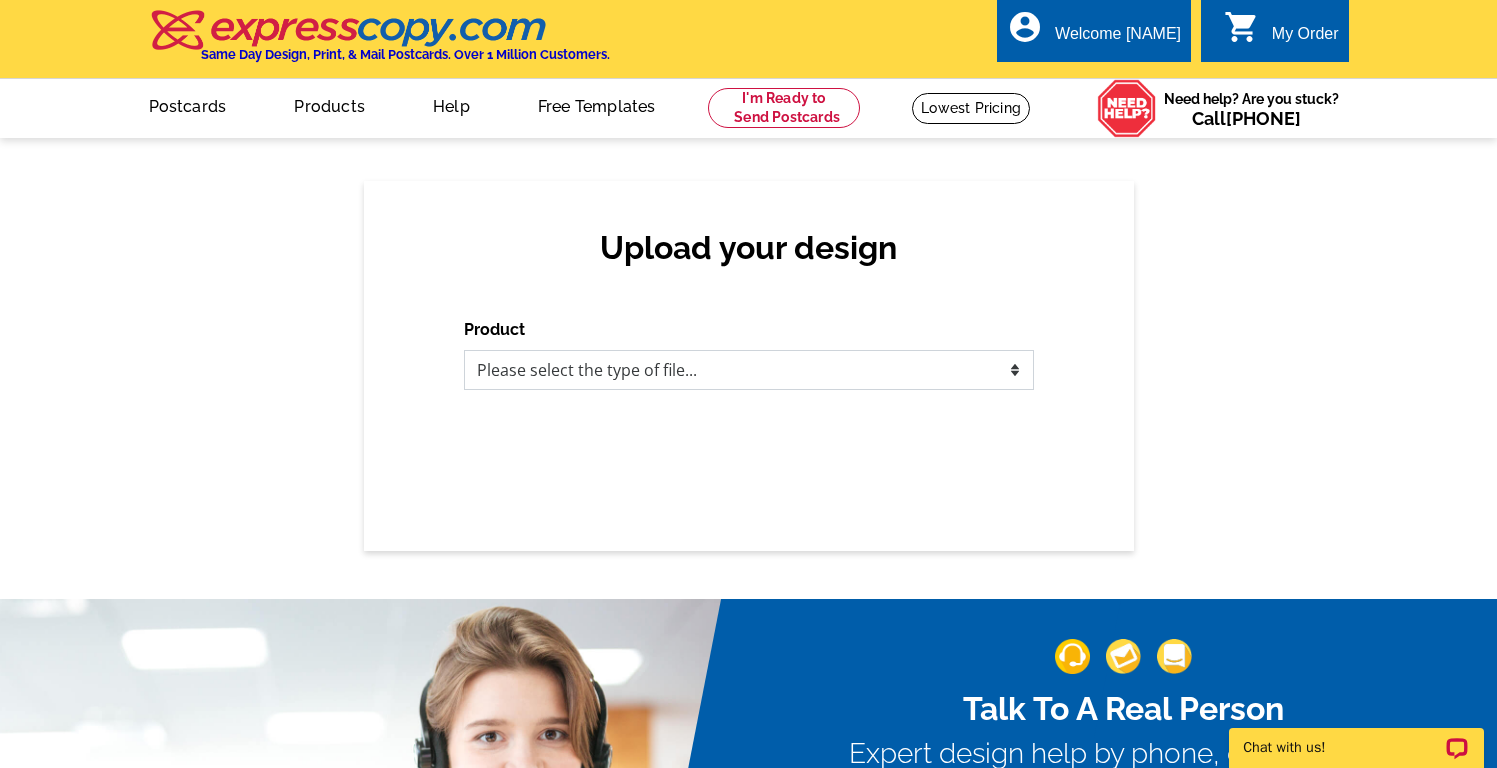click on "Please select the type of file...
Postcards
Business Cards
Letters and flyers
Greeting Cards
Door Hangers" at bounding box center [749, 370] 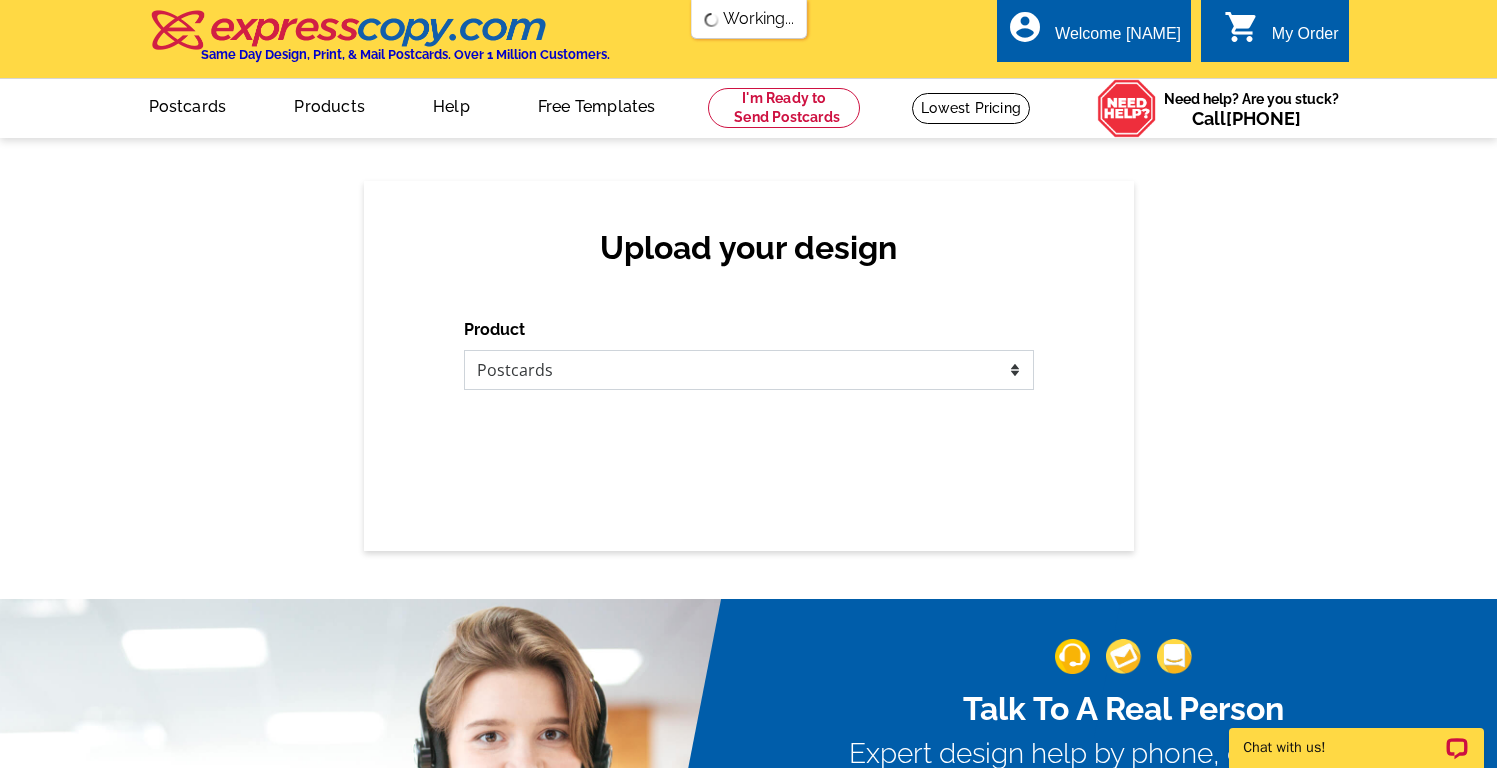 scroll, scrollTop: 0, scrollLeft: 0, axis: both 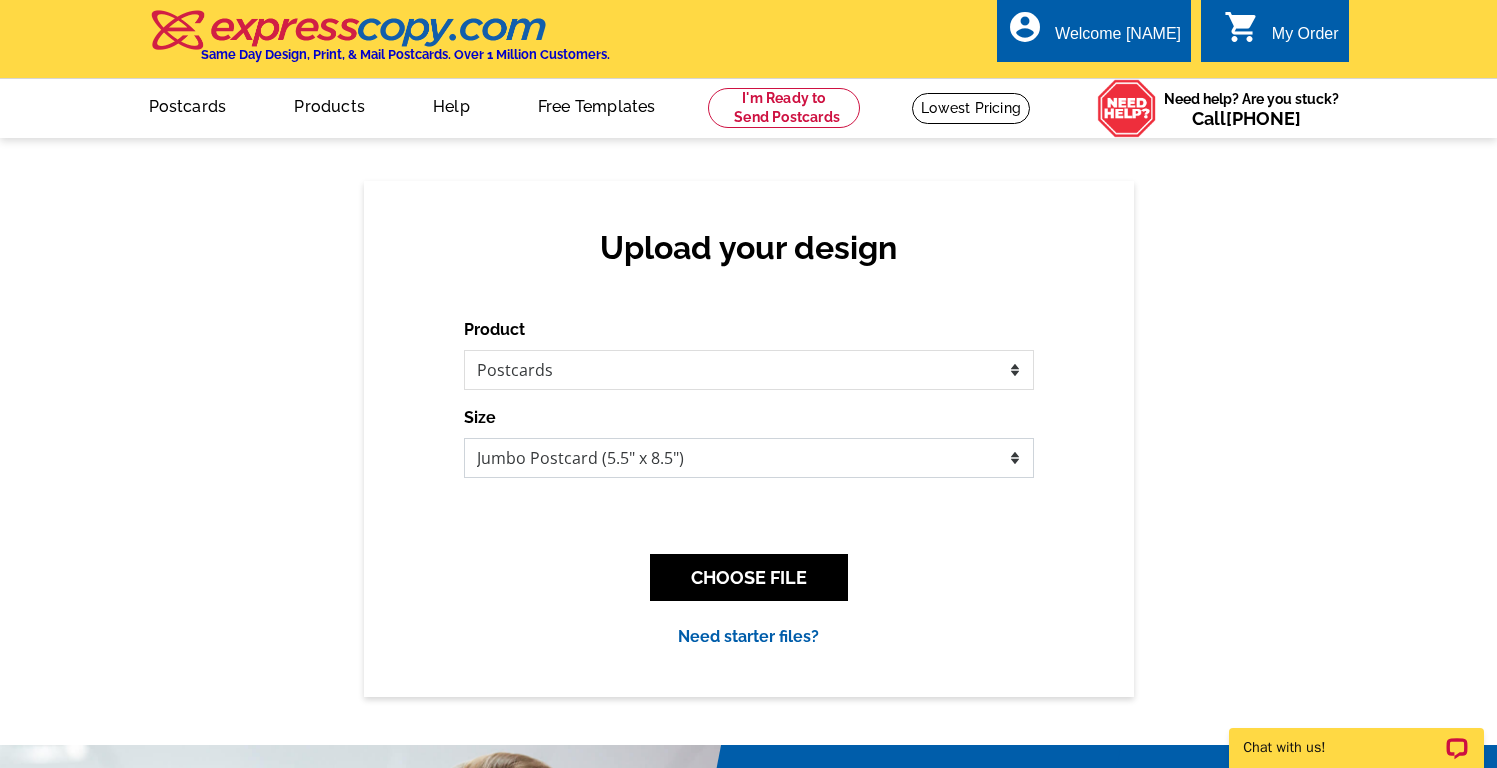 click on "Jumbo Postcard (5.5" x 8.5") Regular Postcard (4.25" x 5.6") Panoramic Postcard (5.75" x 11.25") Giant Postcard (8.5" x 11") EDDM Postcard (6.125" x 8.25")" at bounding box center [749, 458] 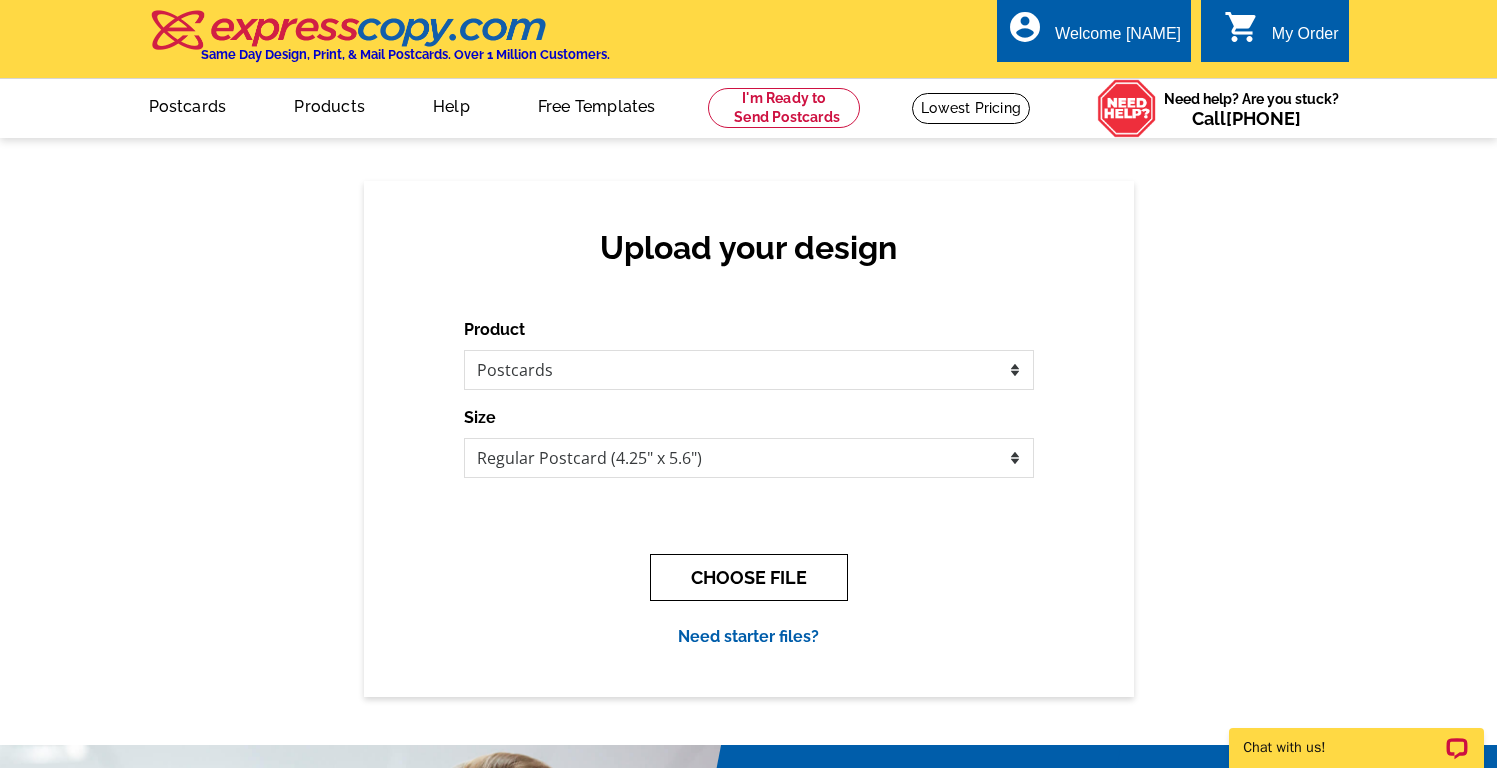 click on "CHOOSE FILE" at bounding box center [749, 577] 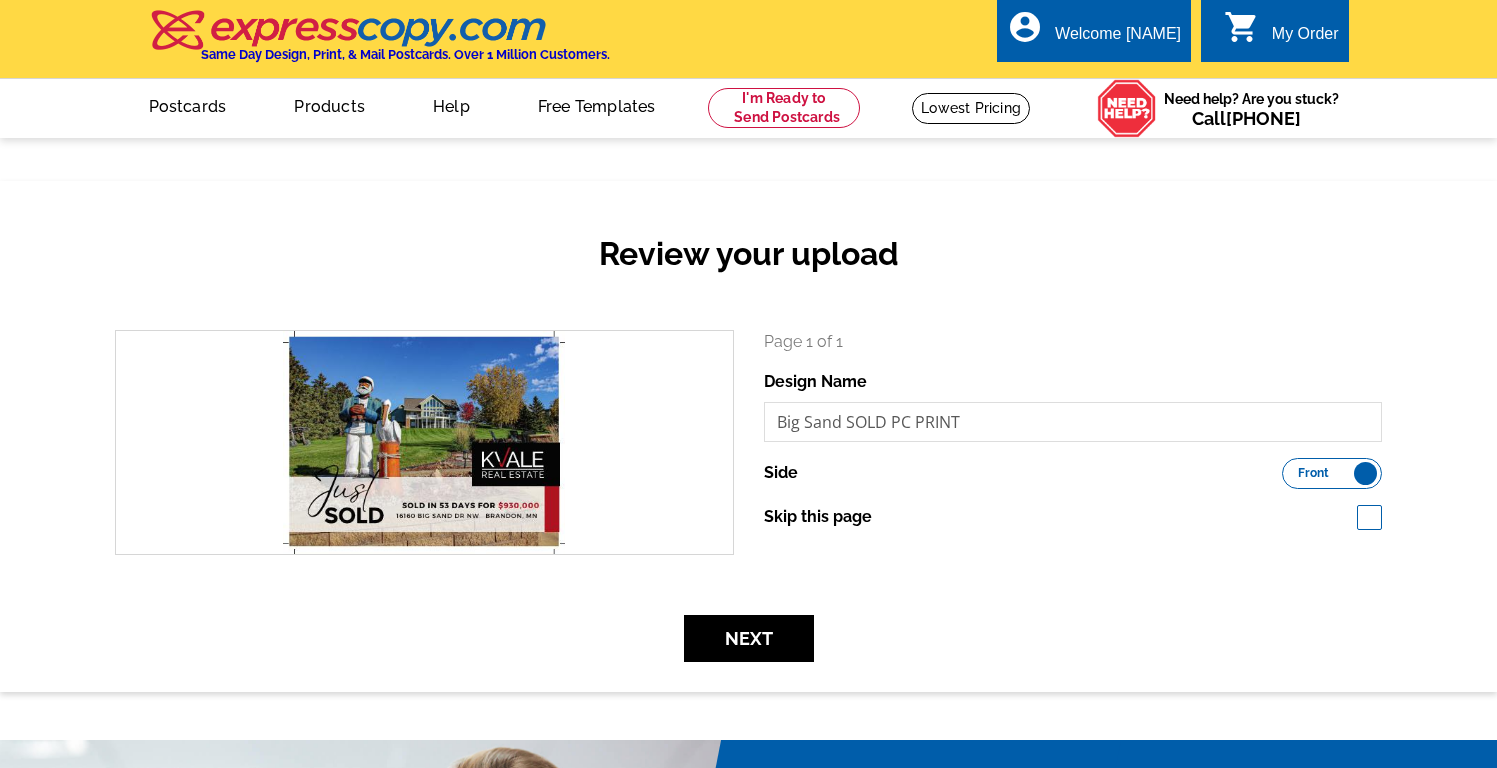 scroll, scrollTop: 0, scrollLeft: 0, axis: both 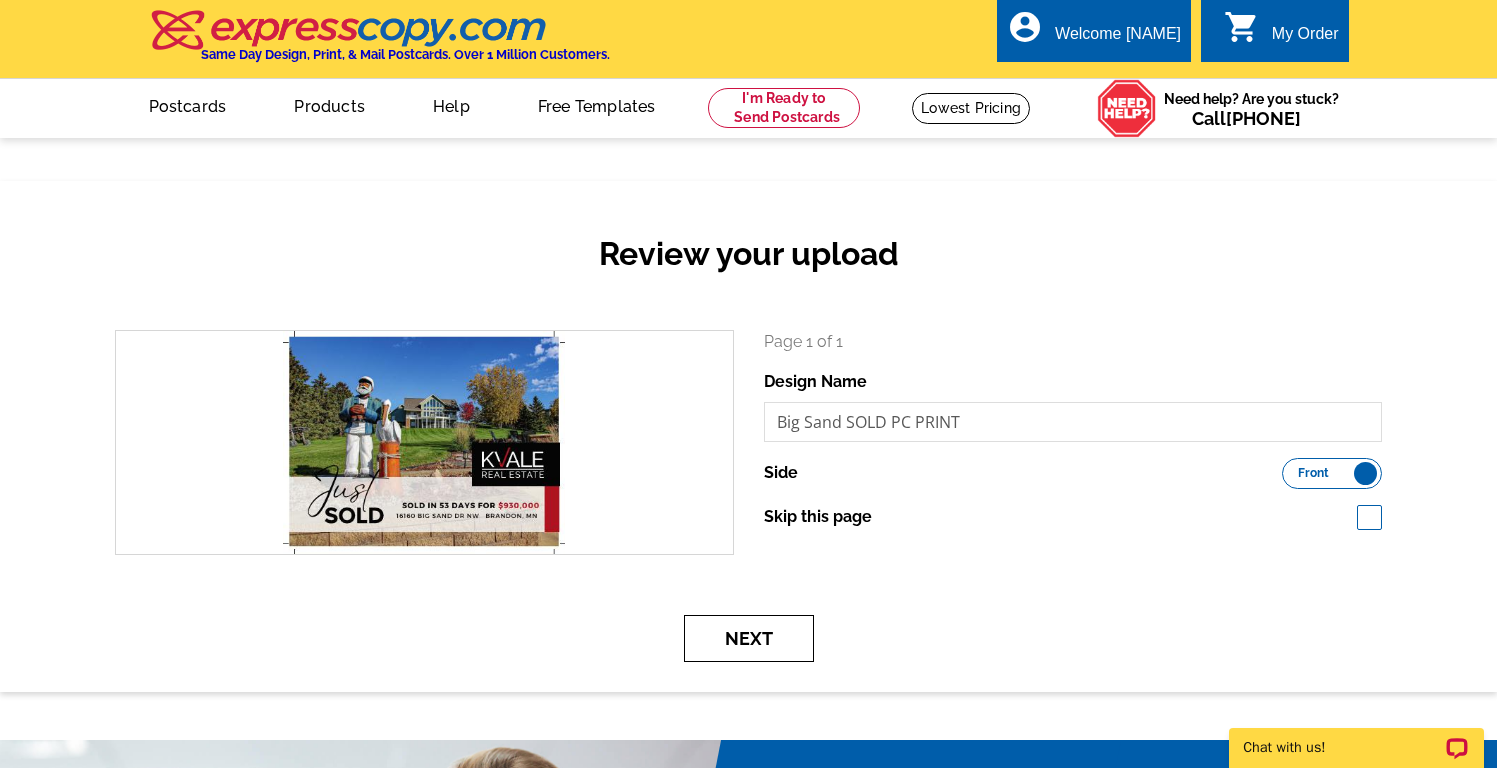 click on "Next" at bounding box center (749, 638) 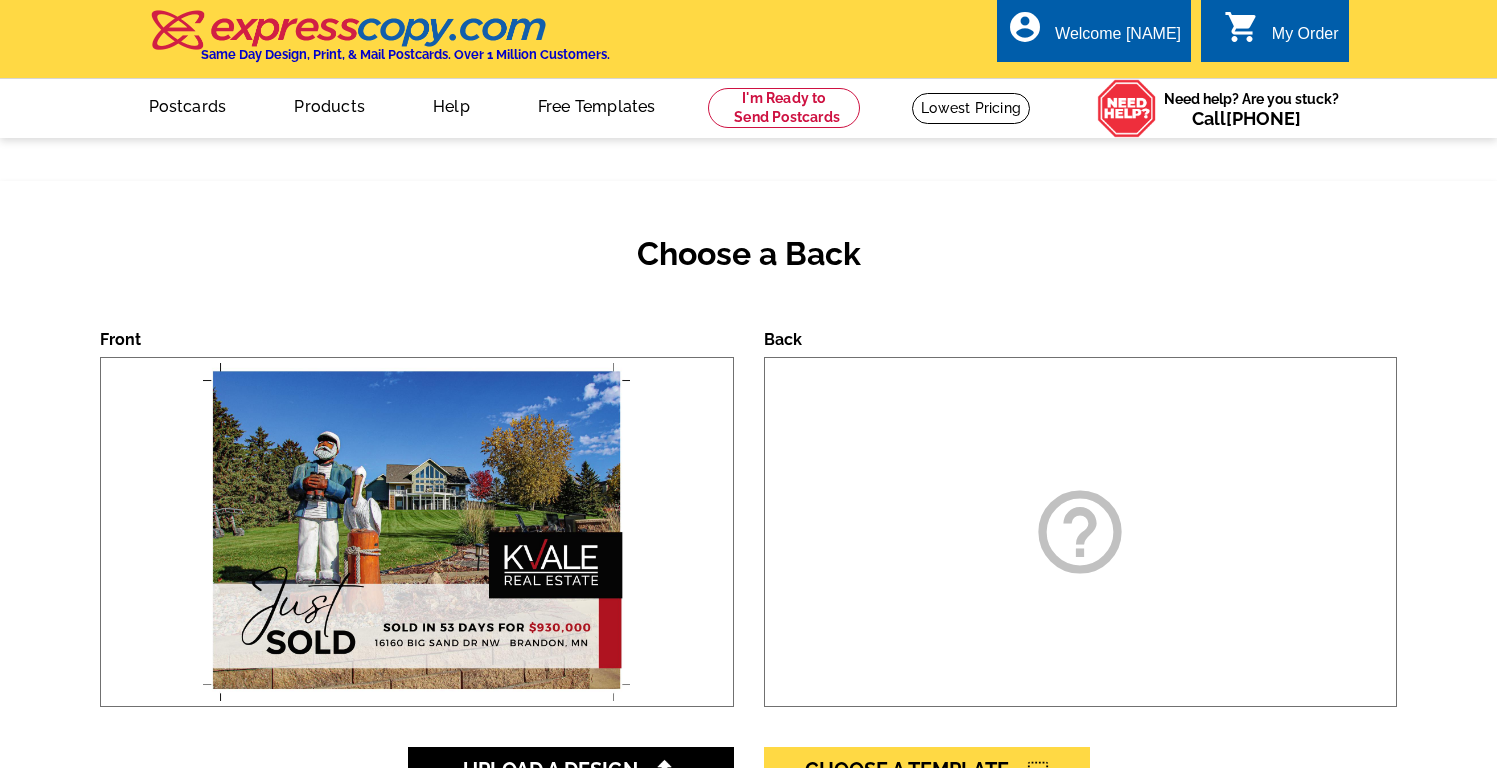 scroll, scrollTop: 0, scrollLeft: 0, axis: both 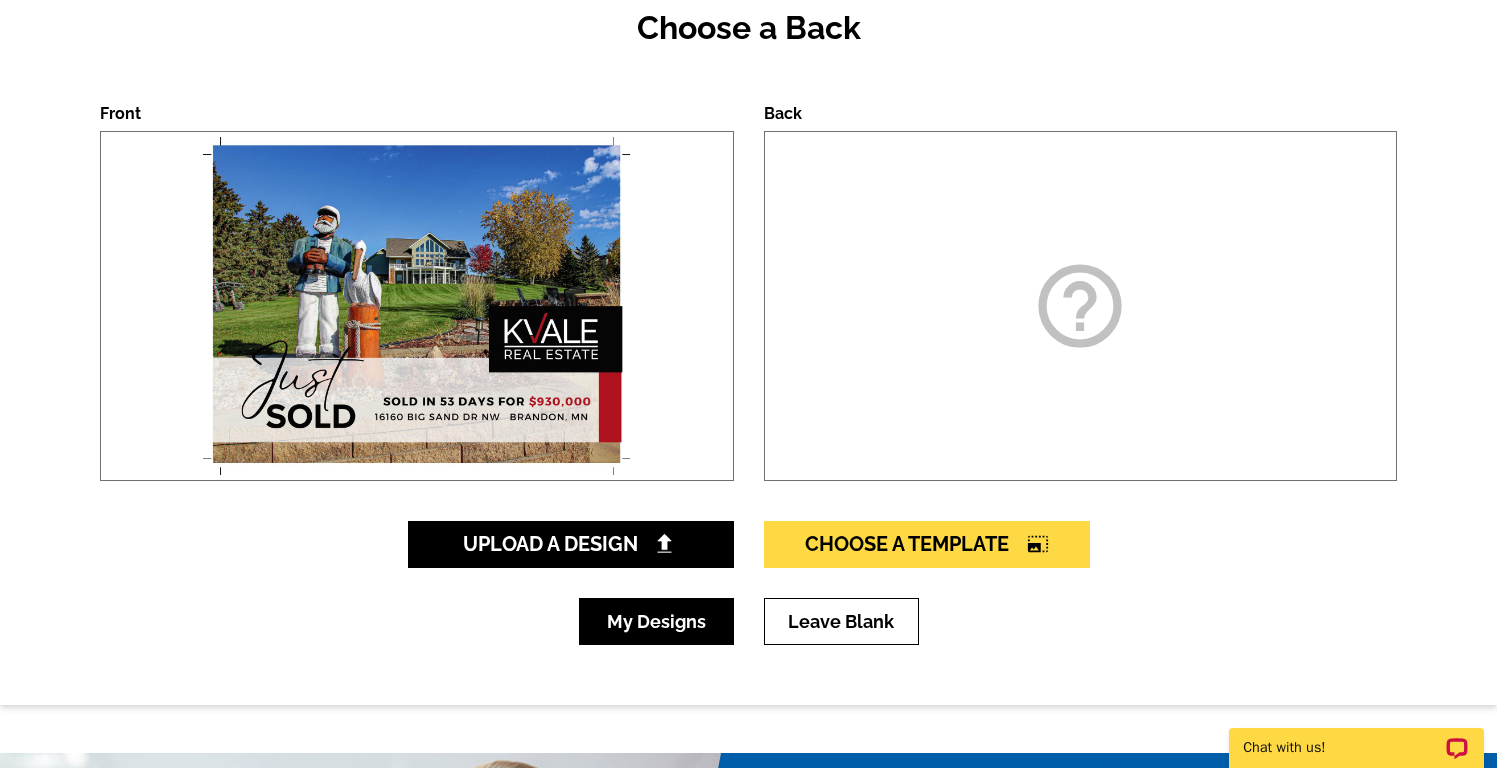 click on "My Designs" at bounding box center [656, 621] 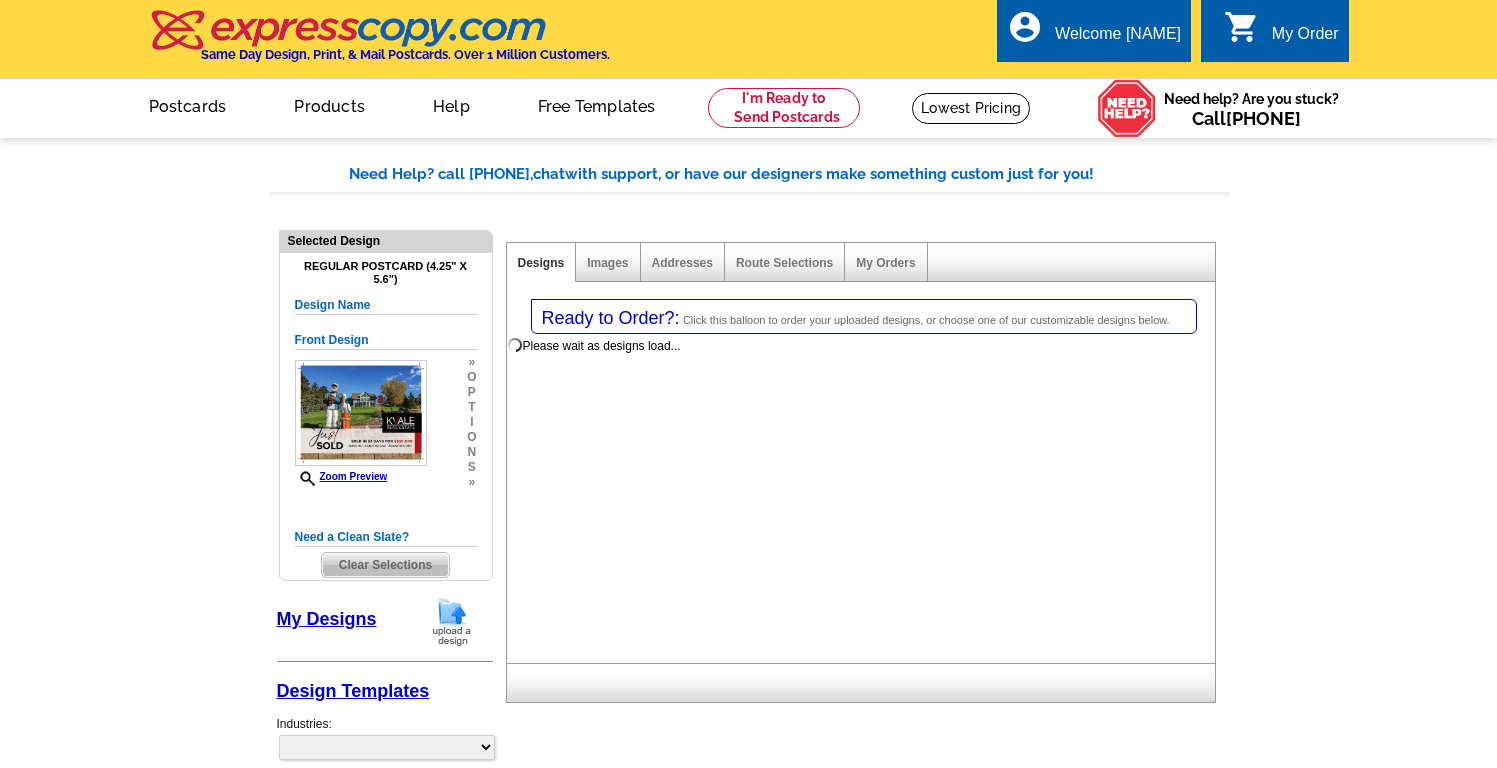 select on "1" 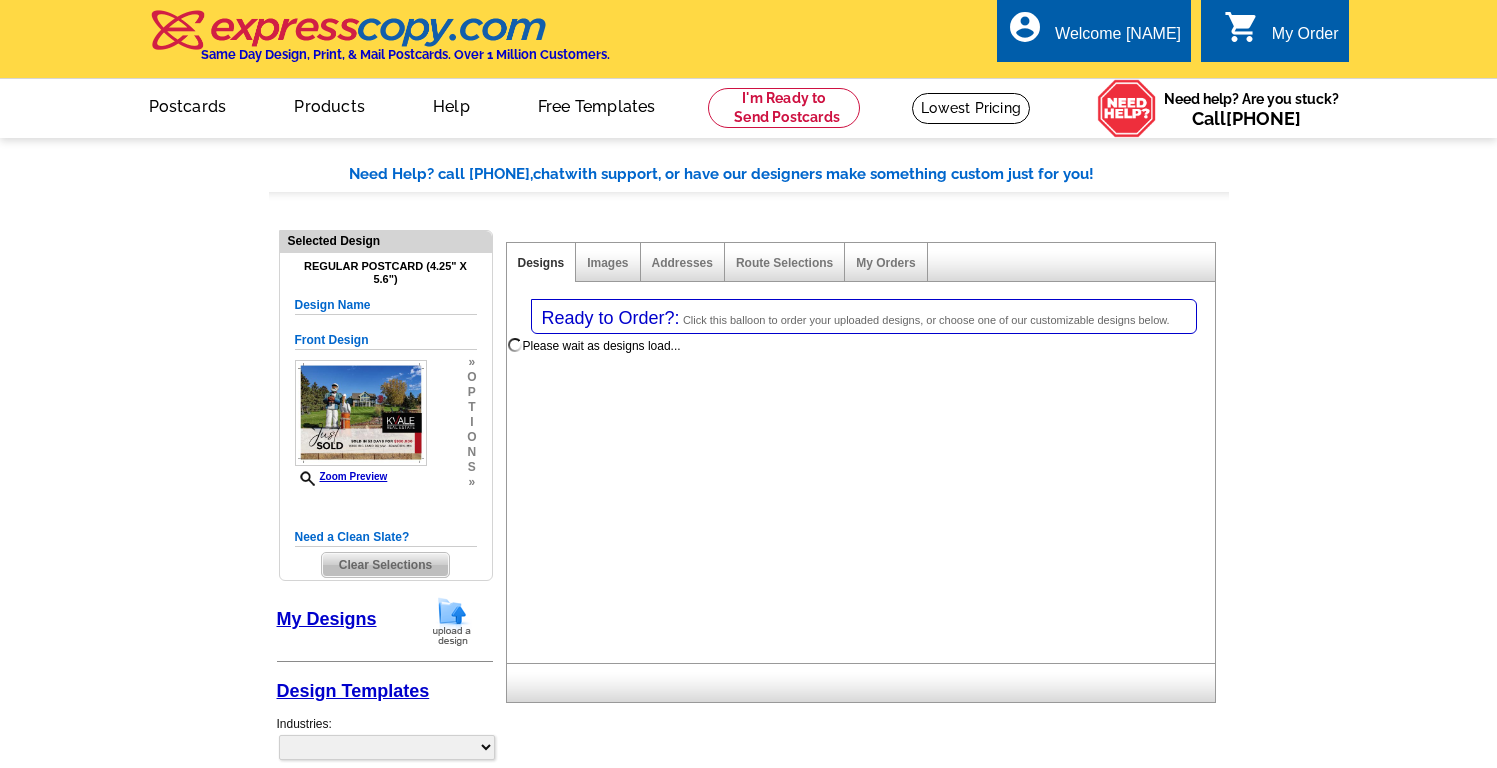 select on "1" 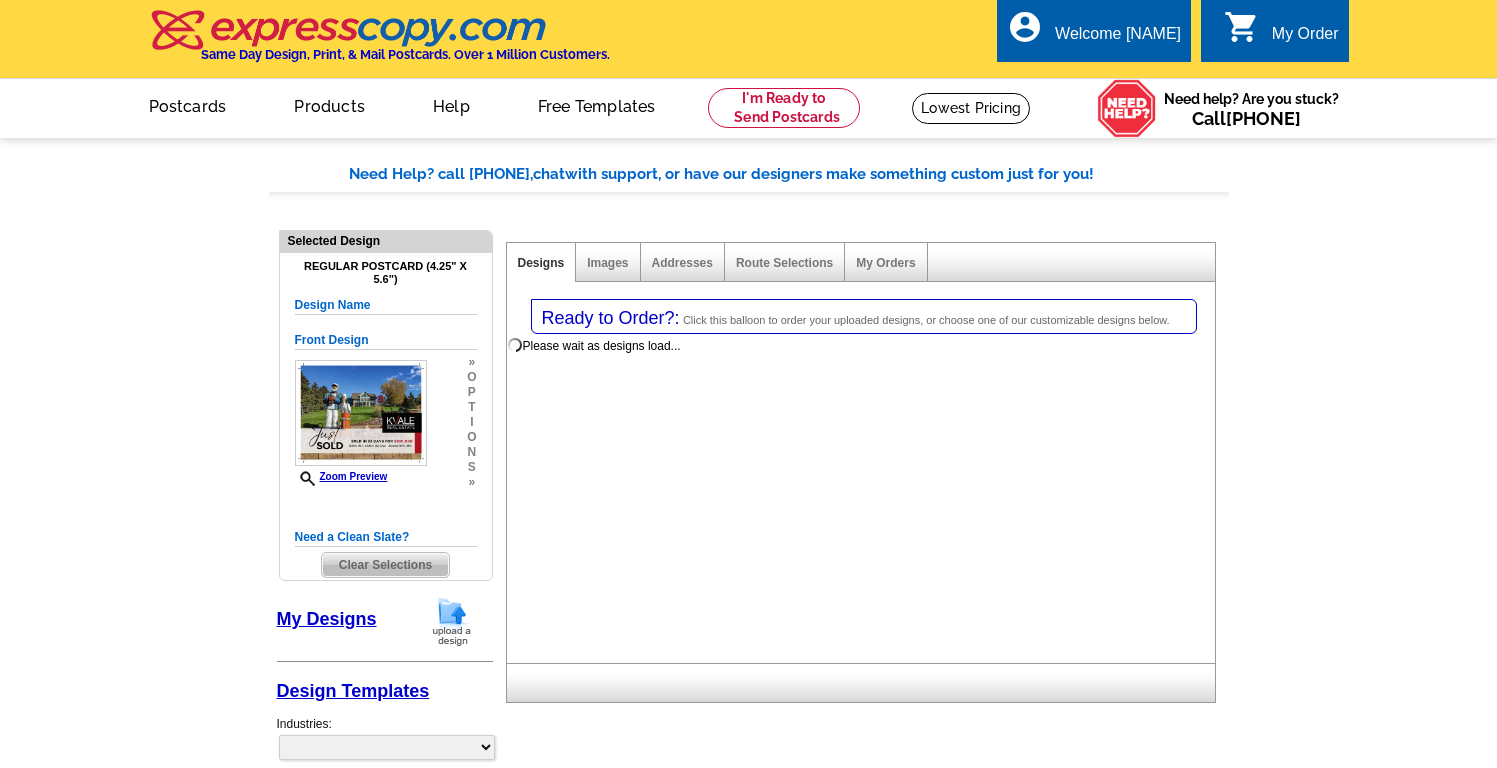 scroll, scrollTop: 0, scrollLeft: 0, axis: both 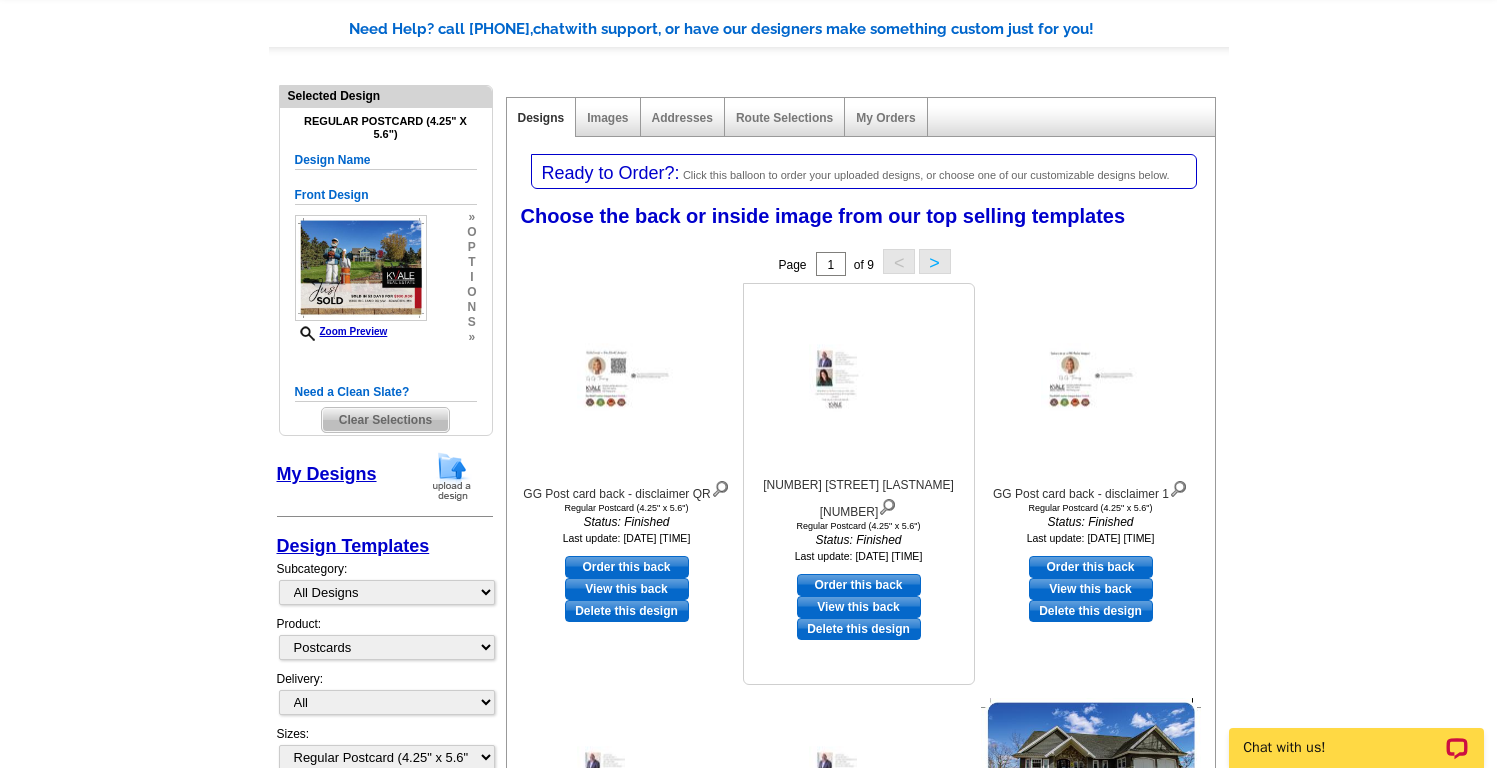 click on "Order this back" at bounding box center [859, 585] 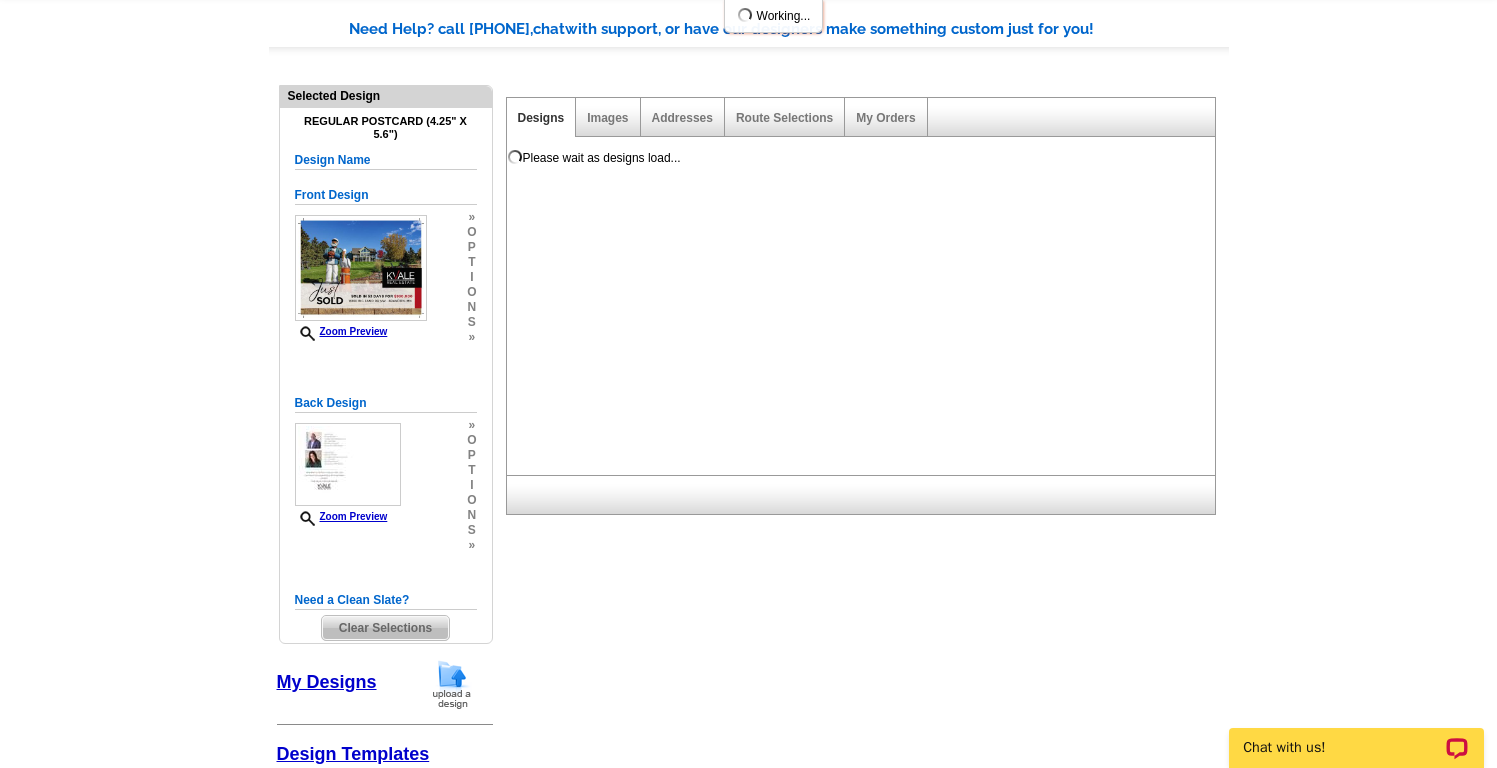 scroll, scrollTop: 0, scrollLeft: 0, axis: both 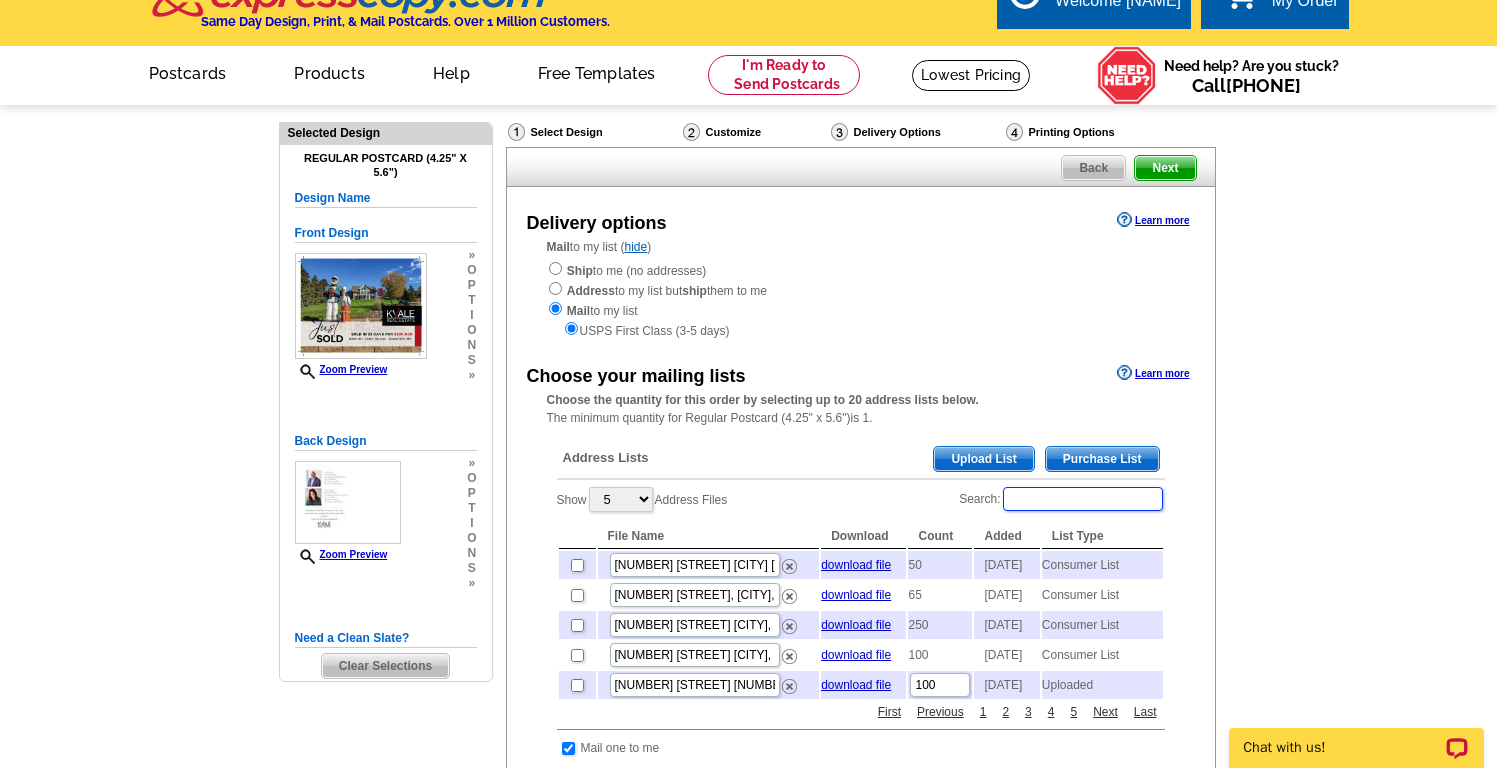 click on "Search:" at bounding box center (1083, 499) 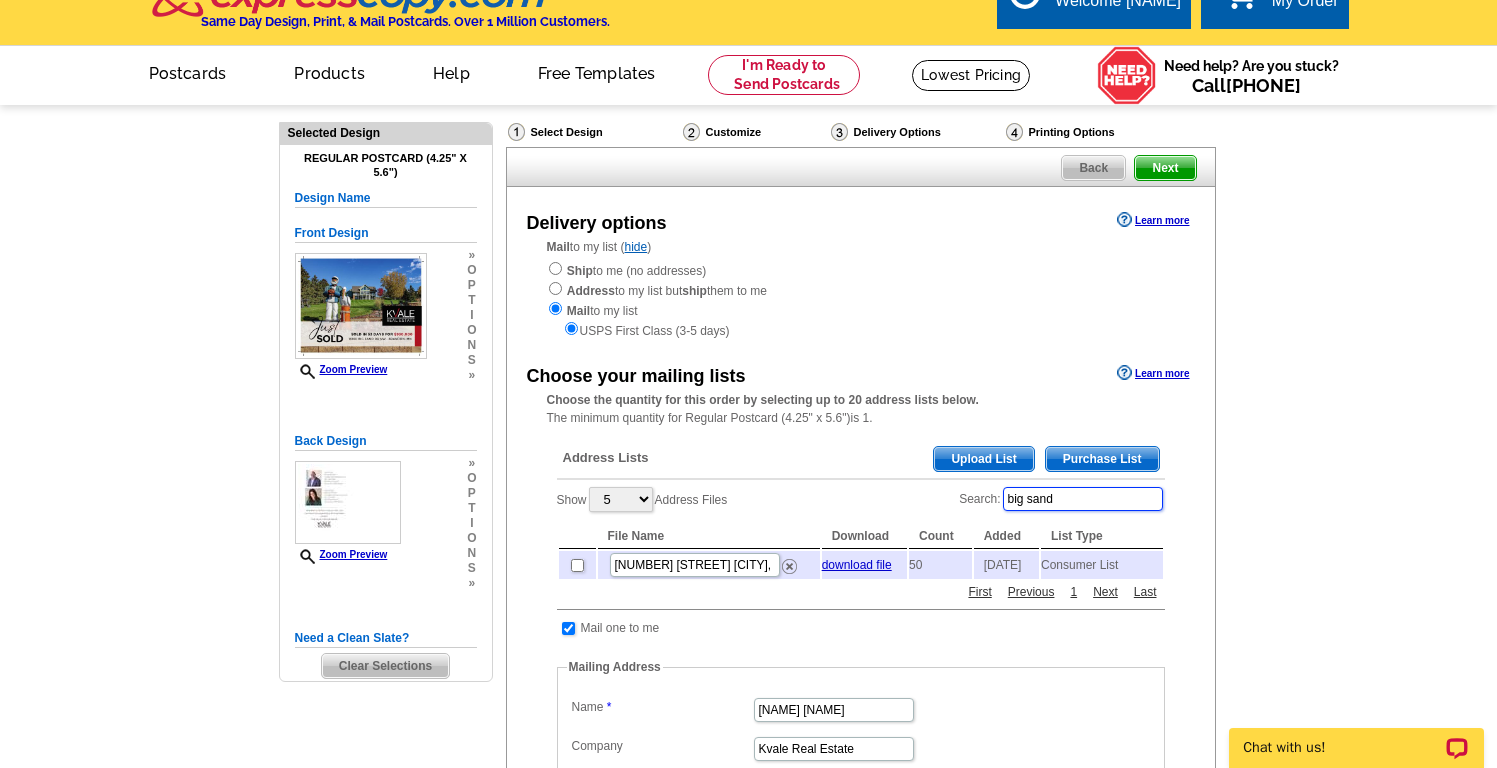 type on "big sand" 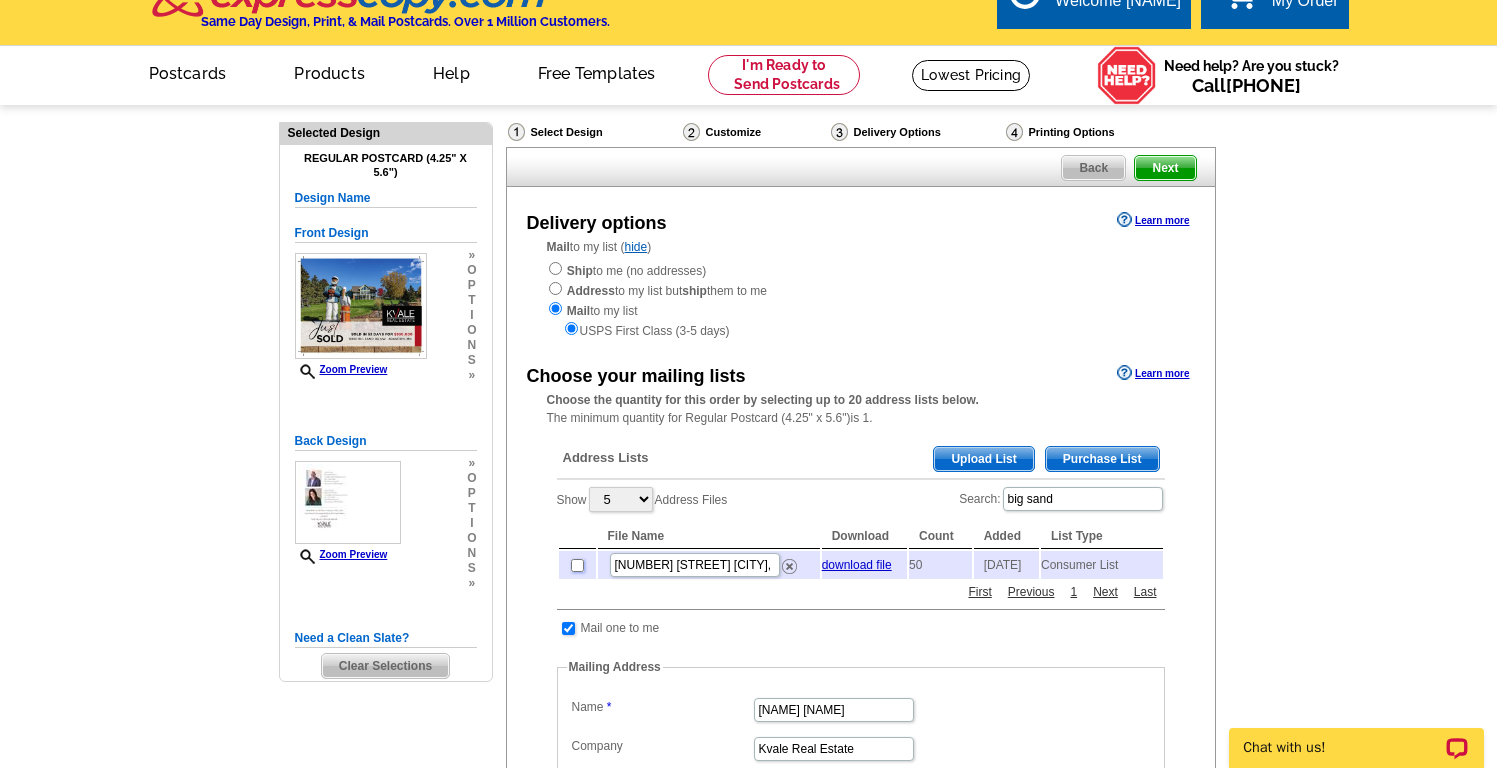 click at bounding box center (577, 565) 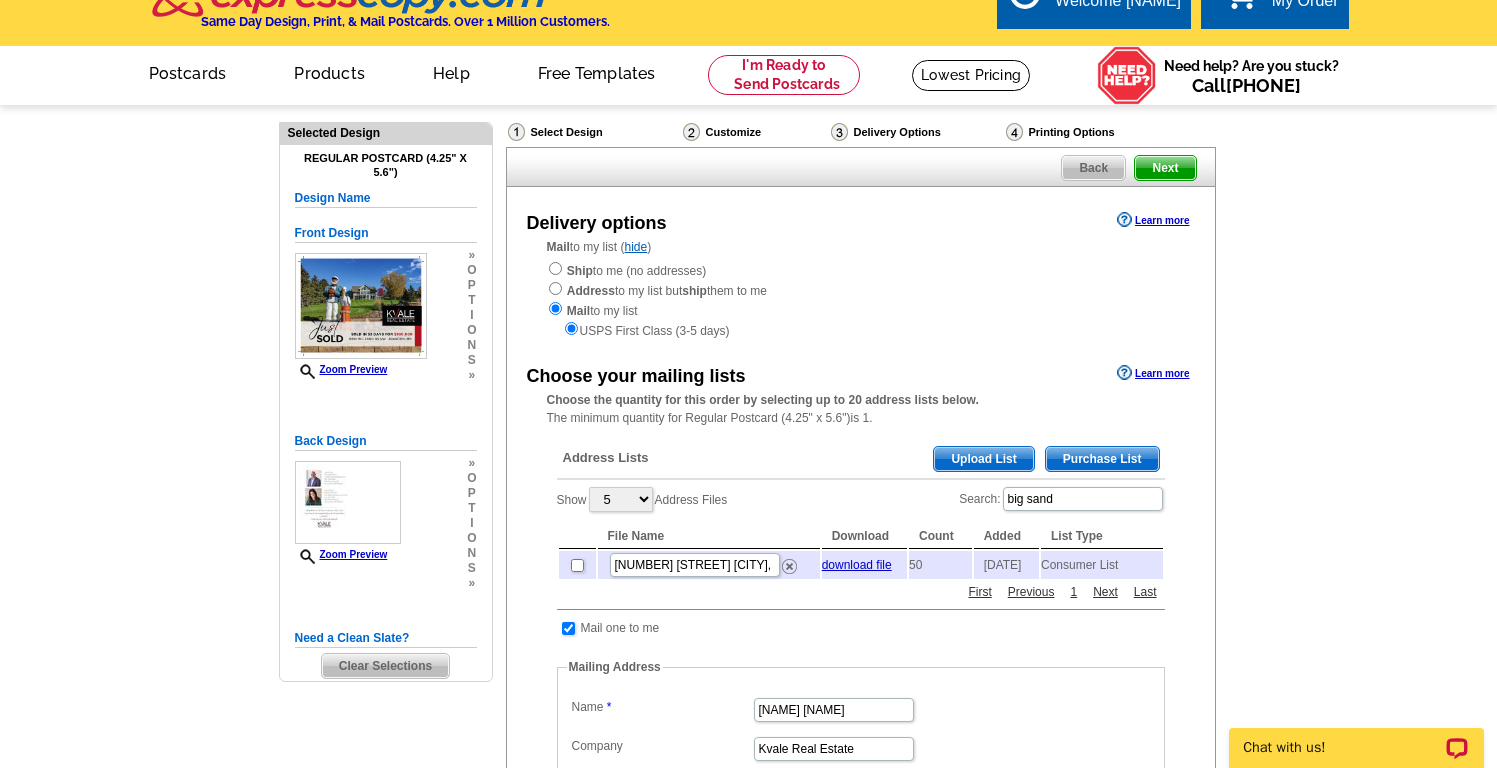 checkbox on "true" 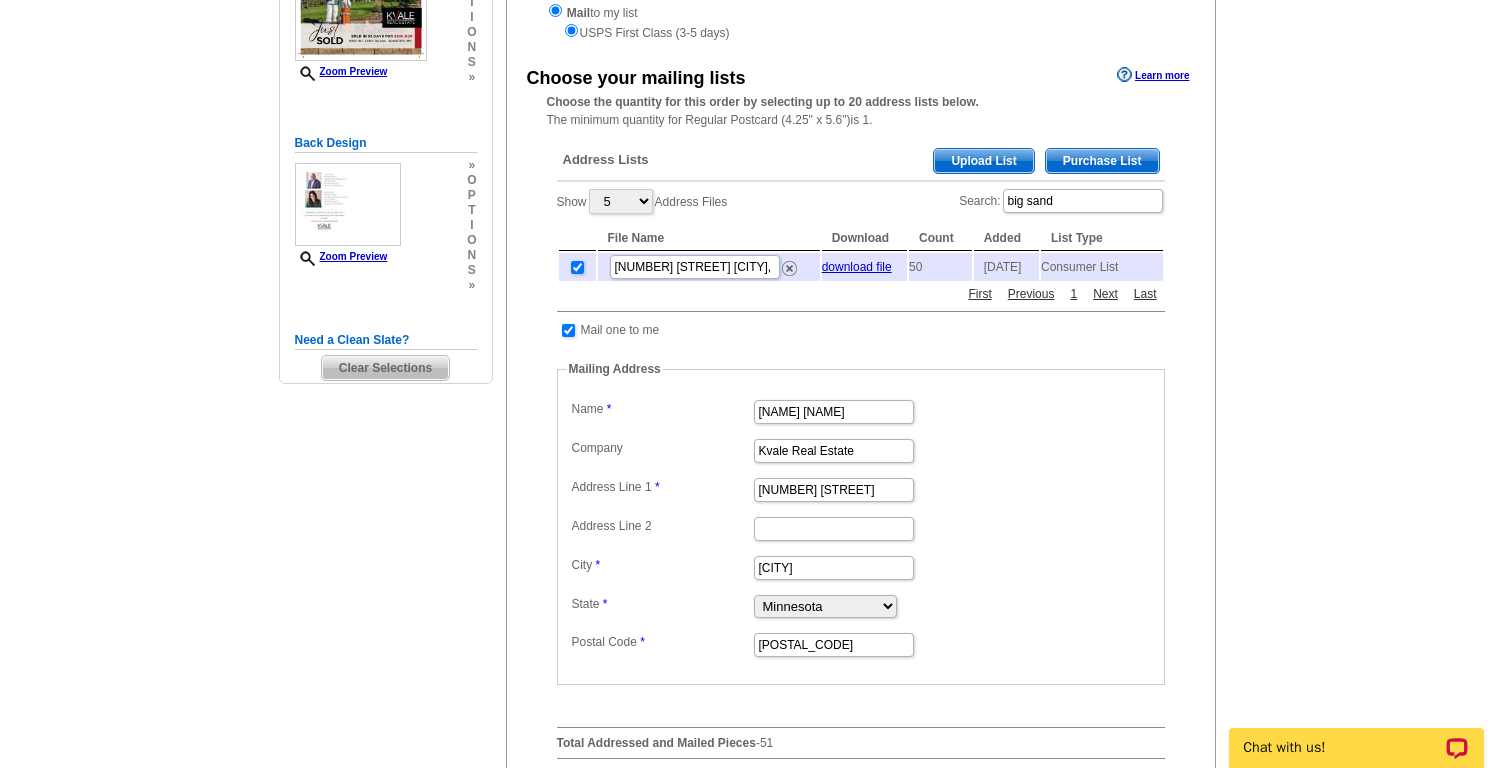 scroll, scrollTop: 336, scrollLeft: 0, axis: vertical 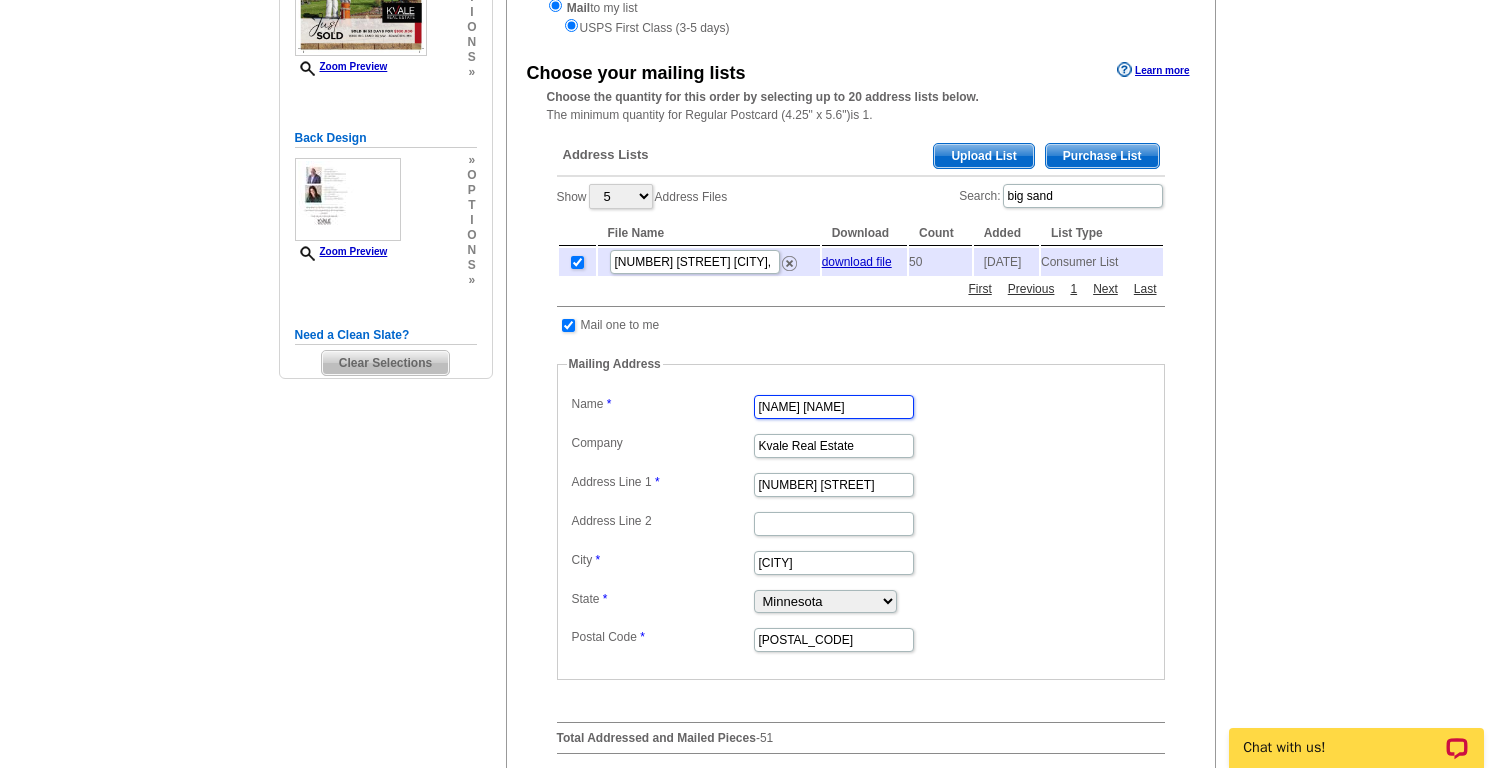drag, startPoint x: 841, startPoint y: 417, endPoint x: 687, endPoint y: 414, distance: 154.02922 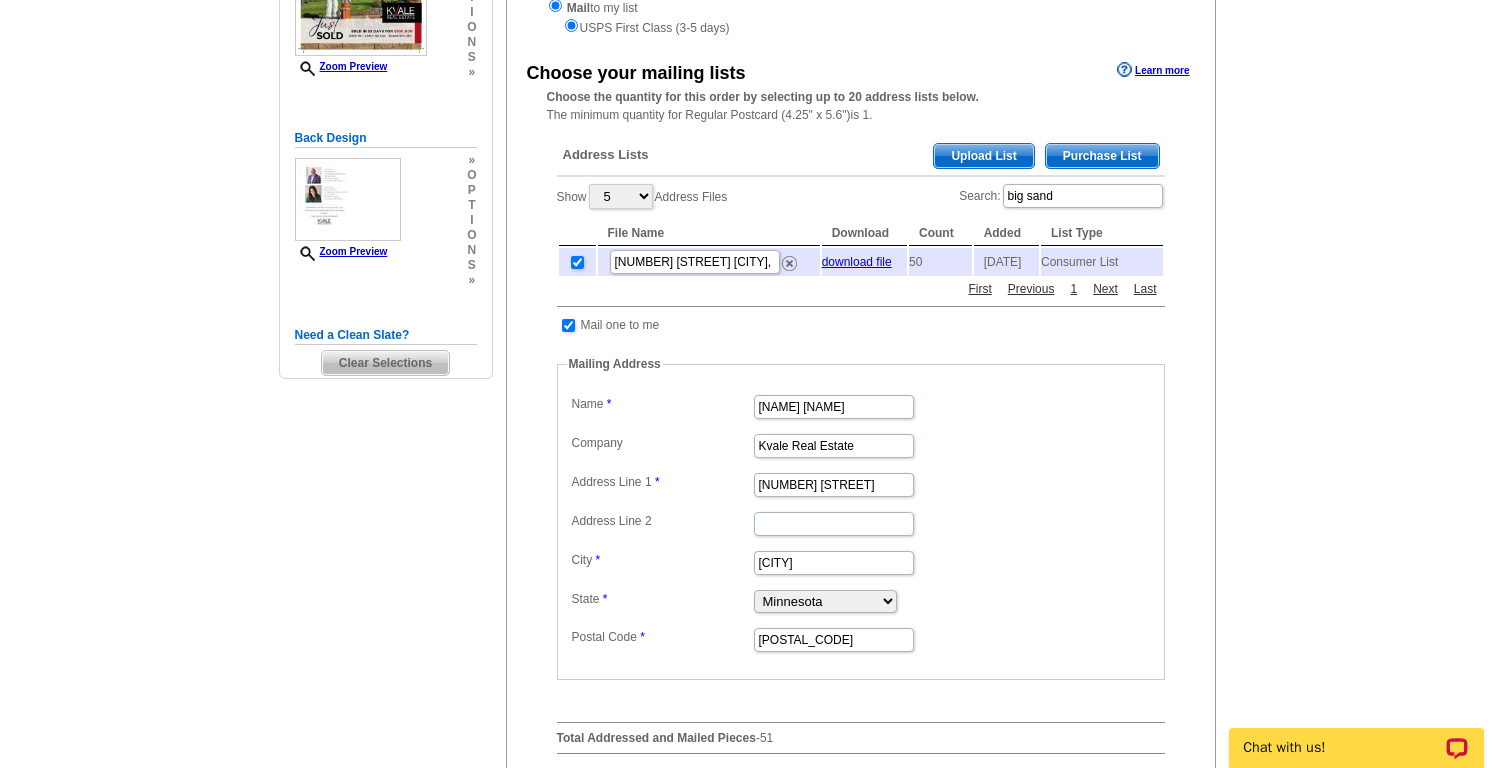 scroll, scrollTop: 0, scrollLeft: 0, axis: both 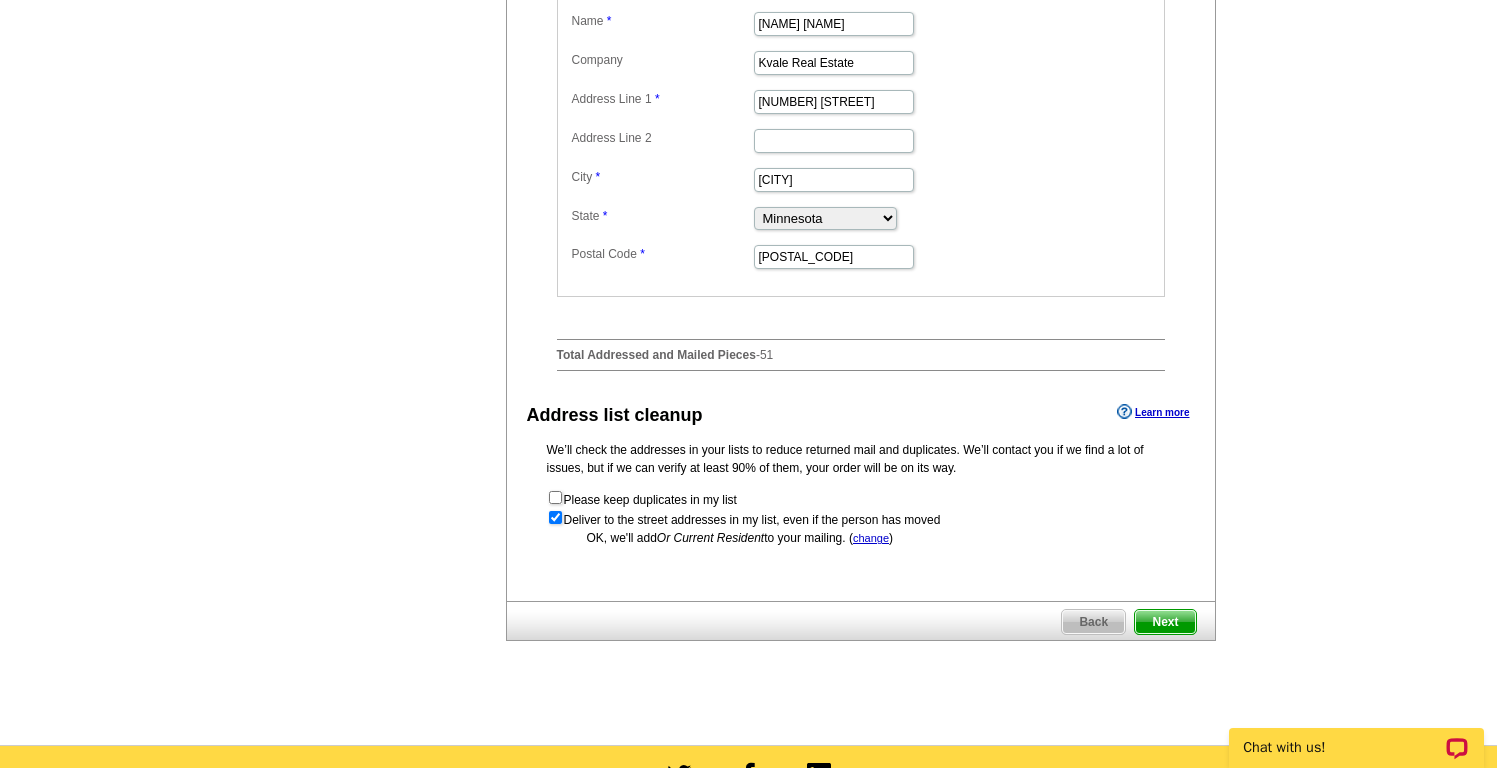 click on "Next" at bounding box center (1165, 622) 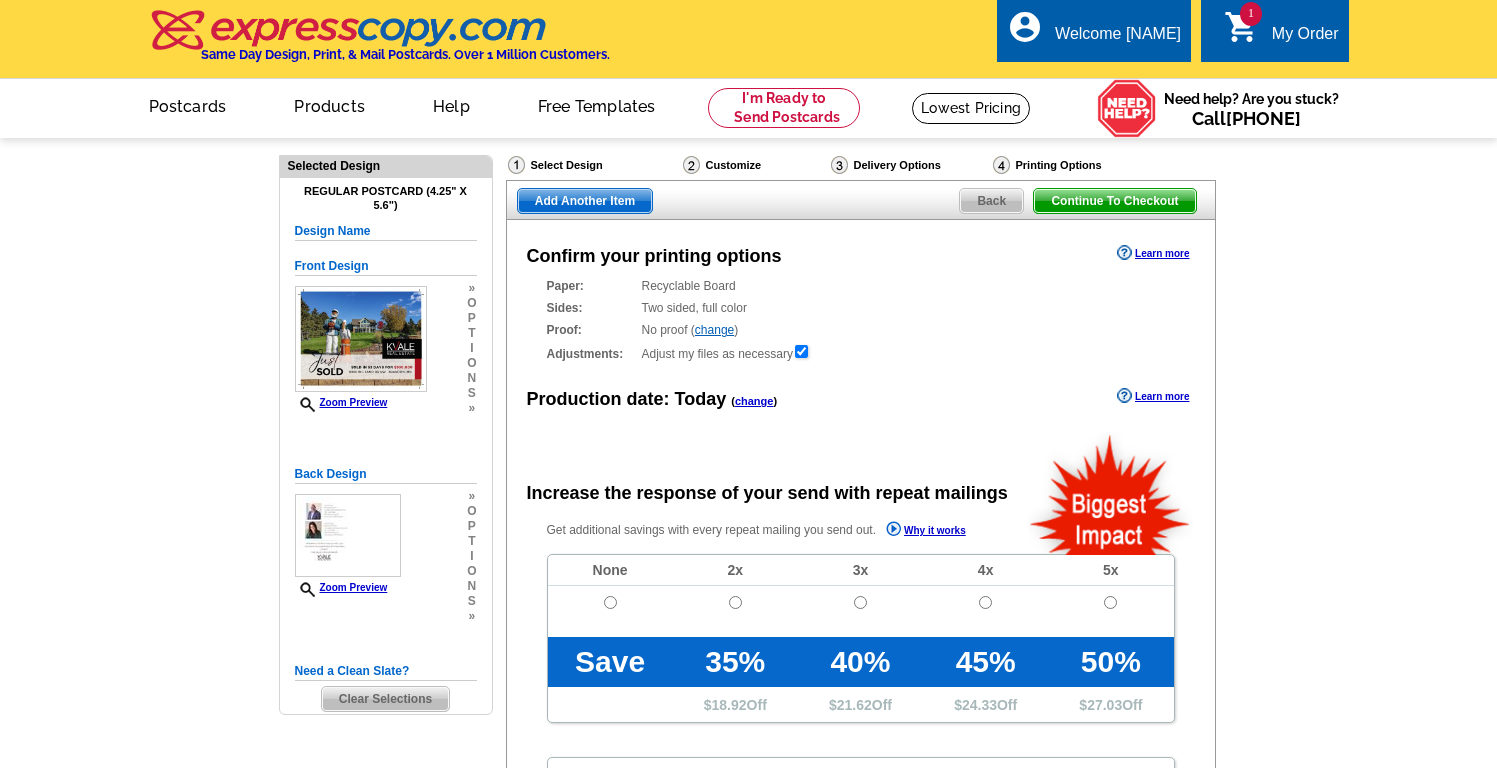scroll, scrollTop: 0, scrollLeft: 0, axis: both 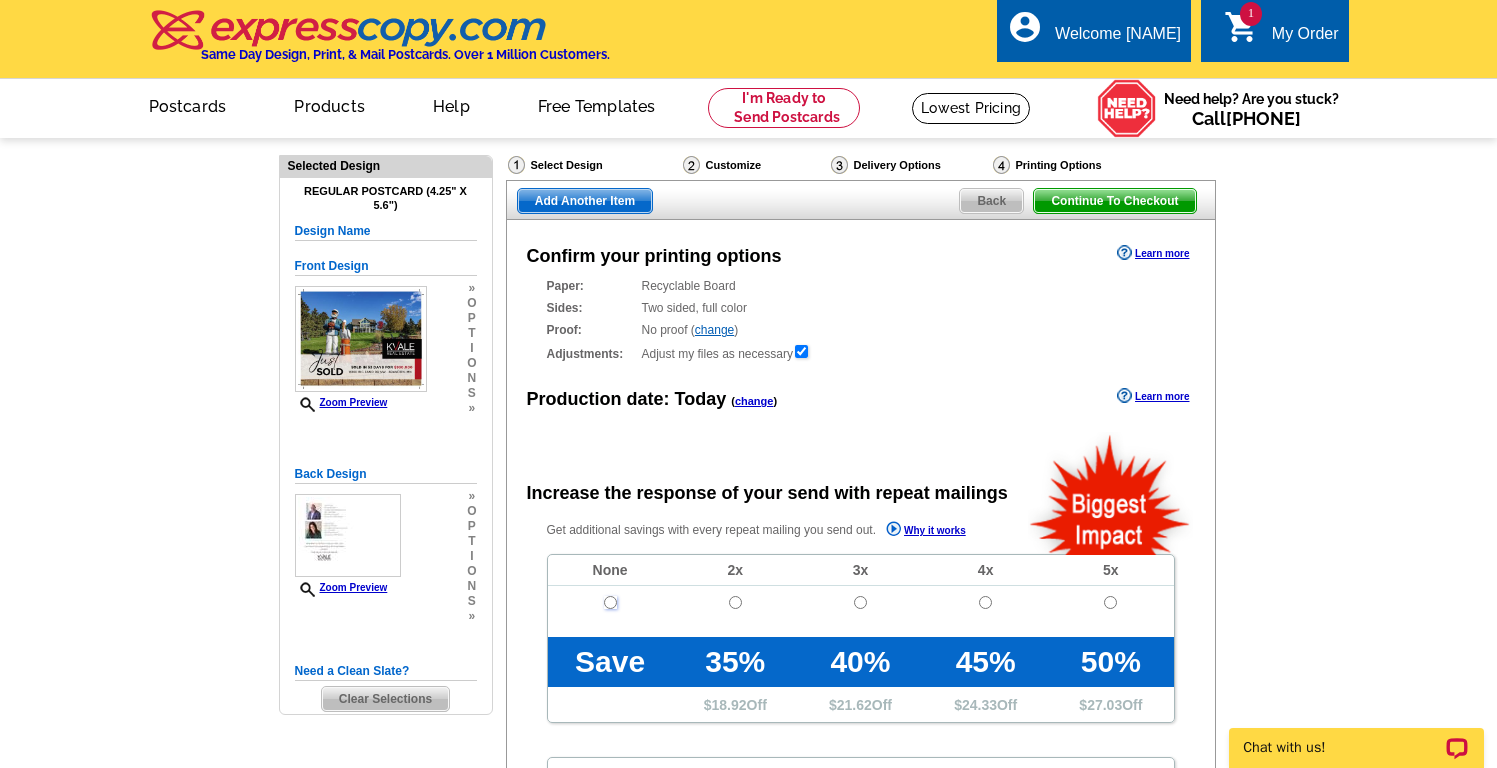 click at bounding box center [610, 602] 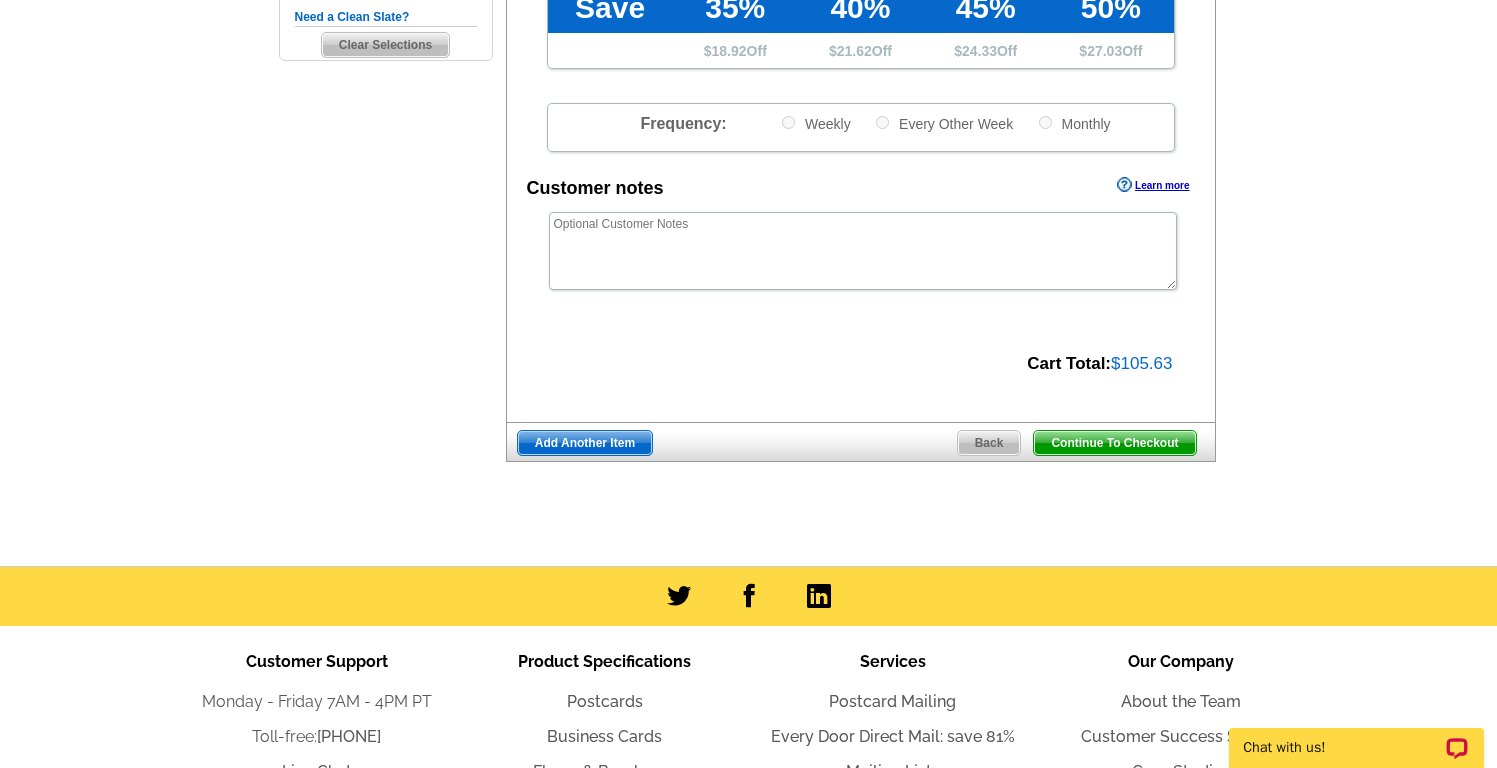 scroll, scrollTop: 679, scrollLeft: 0, axis: vertical 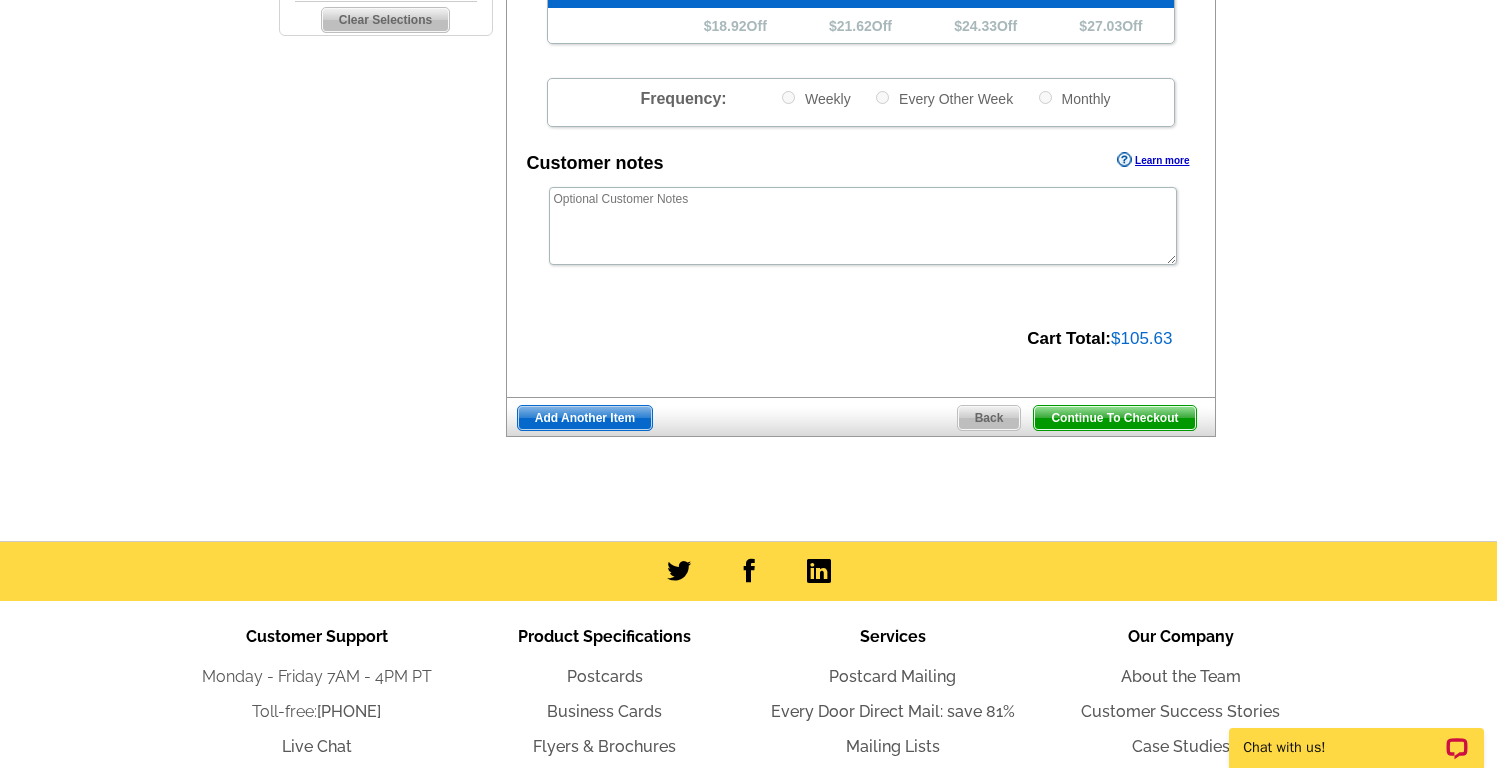 click on "Continue To Checkout" at bounding box center (1114, 418) 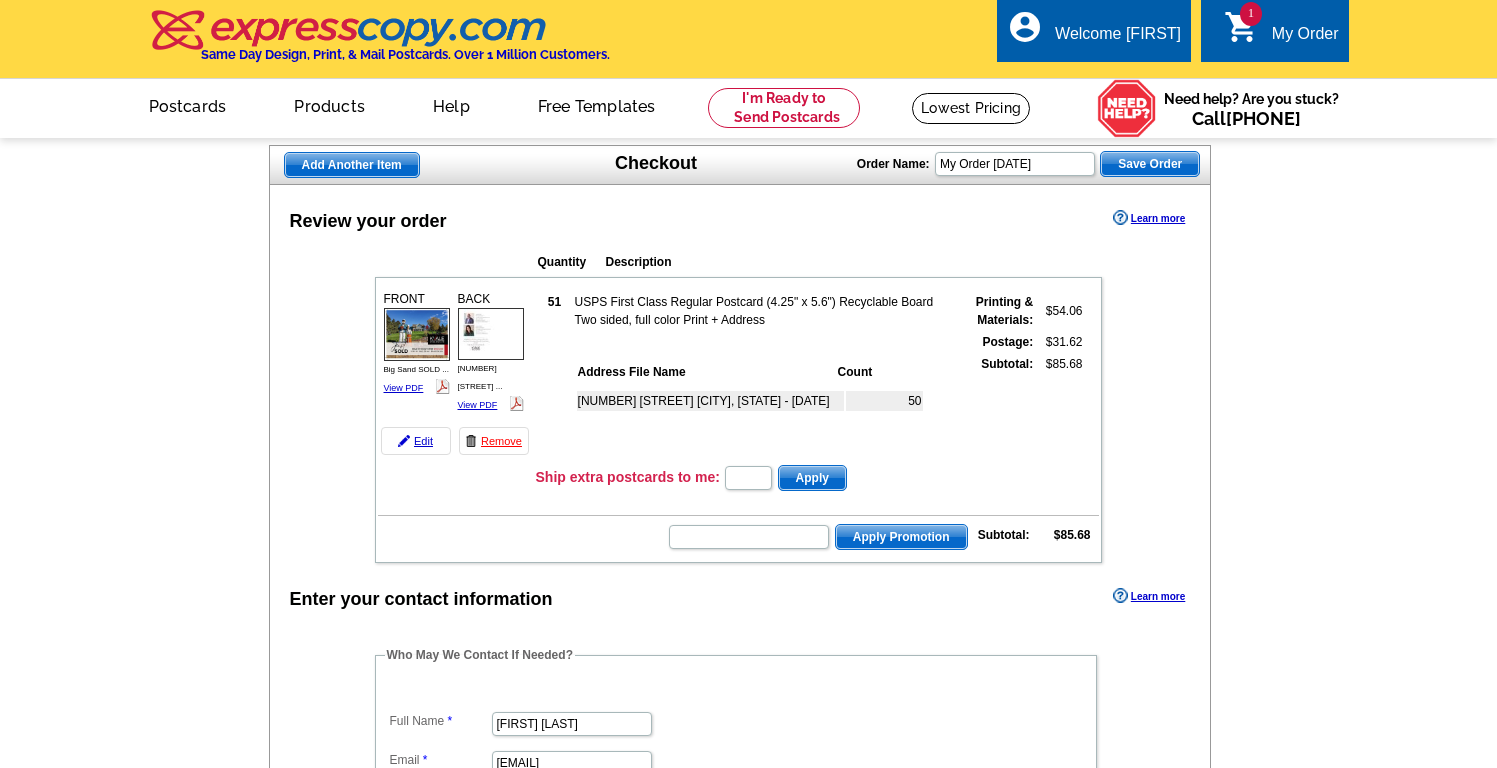 scroll, scrollTop: 0, scrollLeft: 0, axis: both 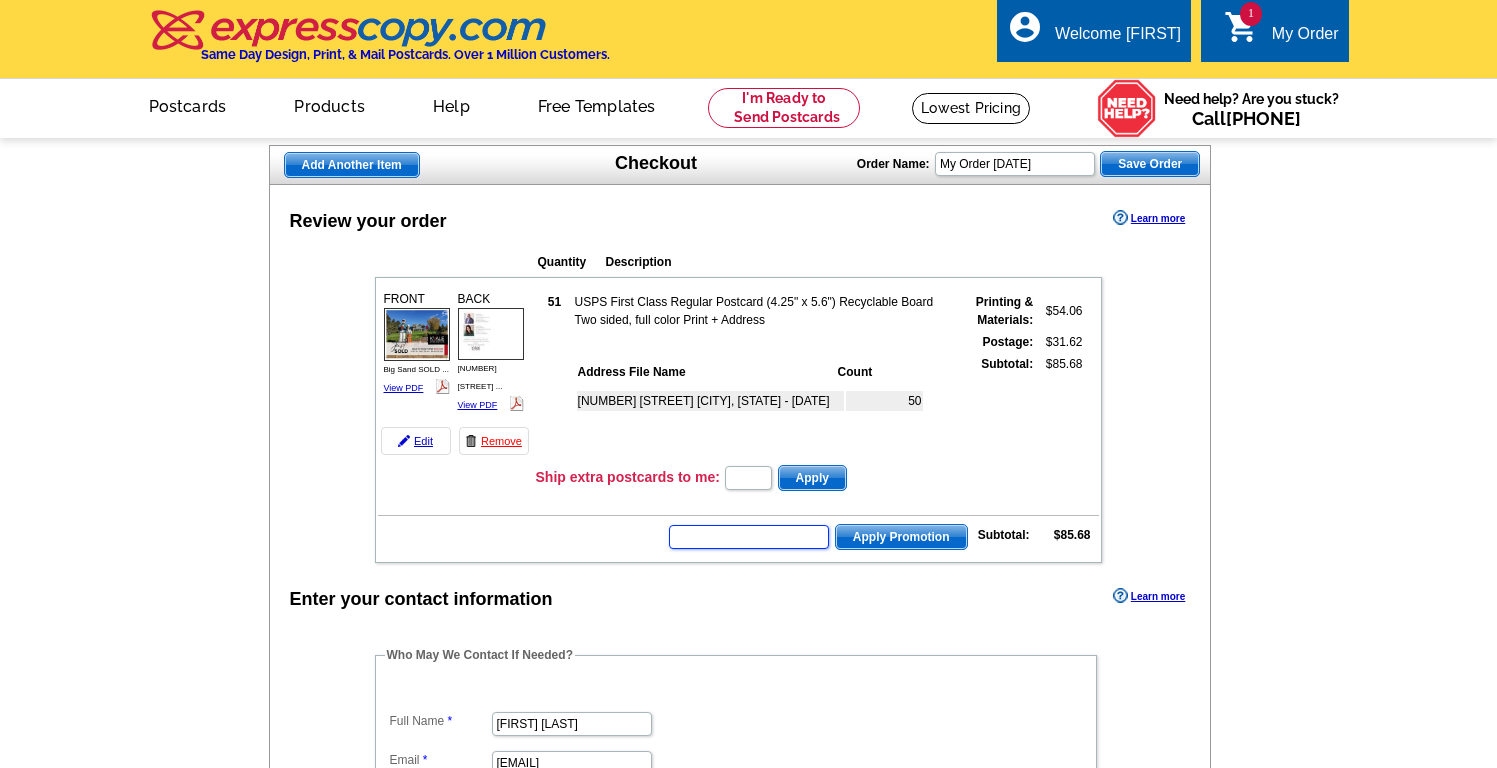 click at bounding box center (749, 537) 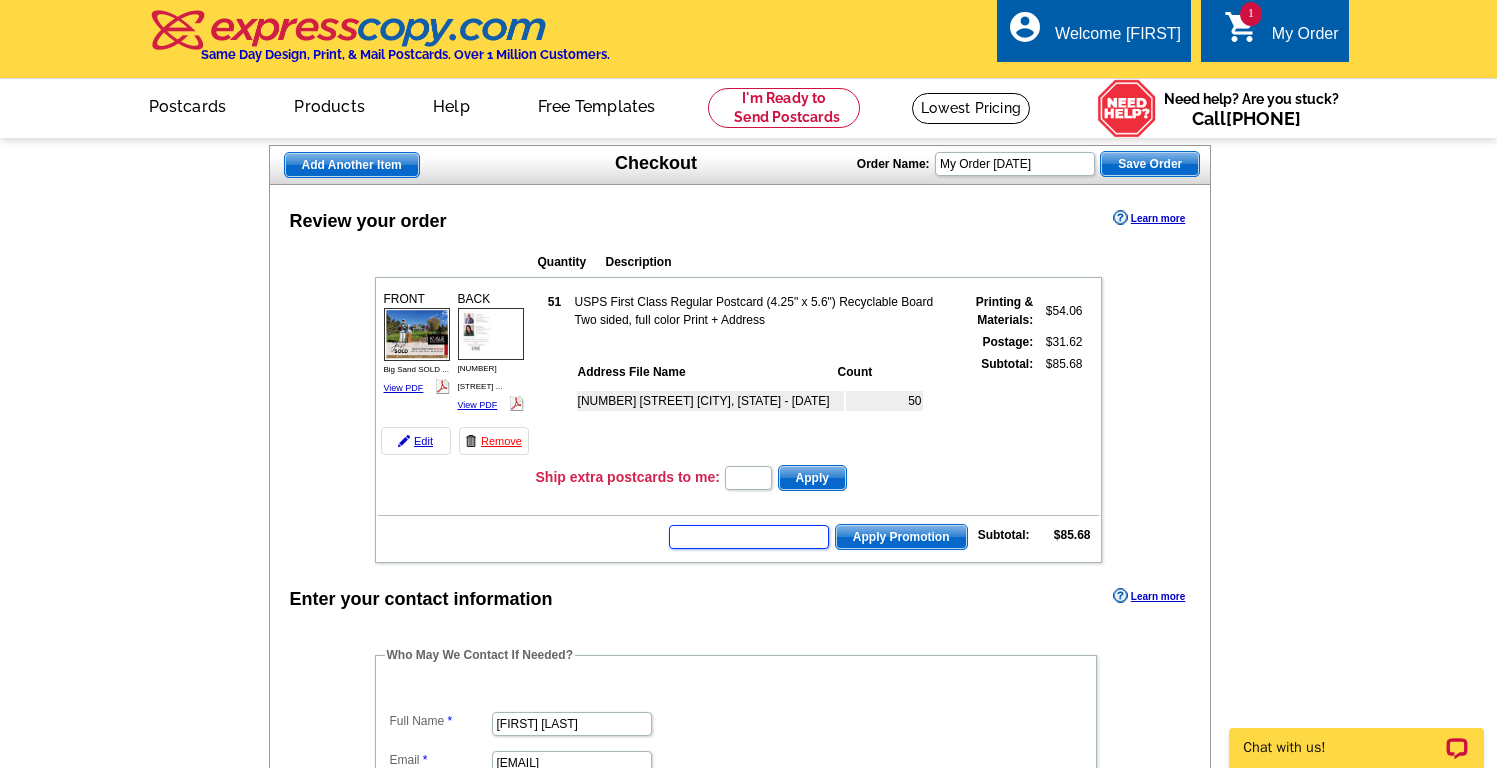 scroll, scrollTop: 0, scrollLeft: 0, axis: both 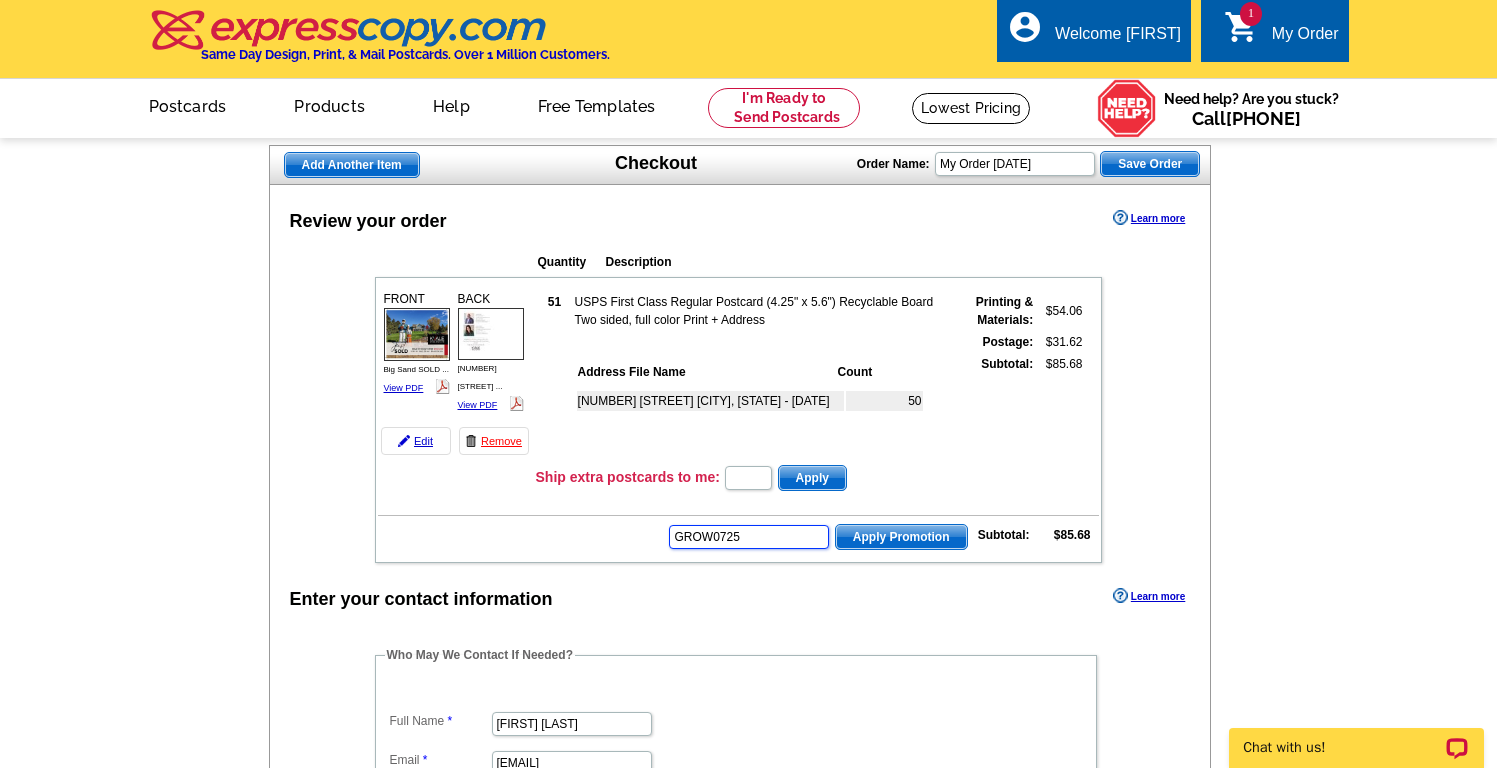 type on "GROW0725" 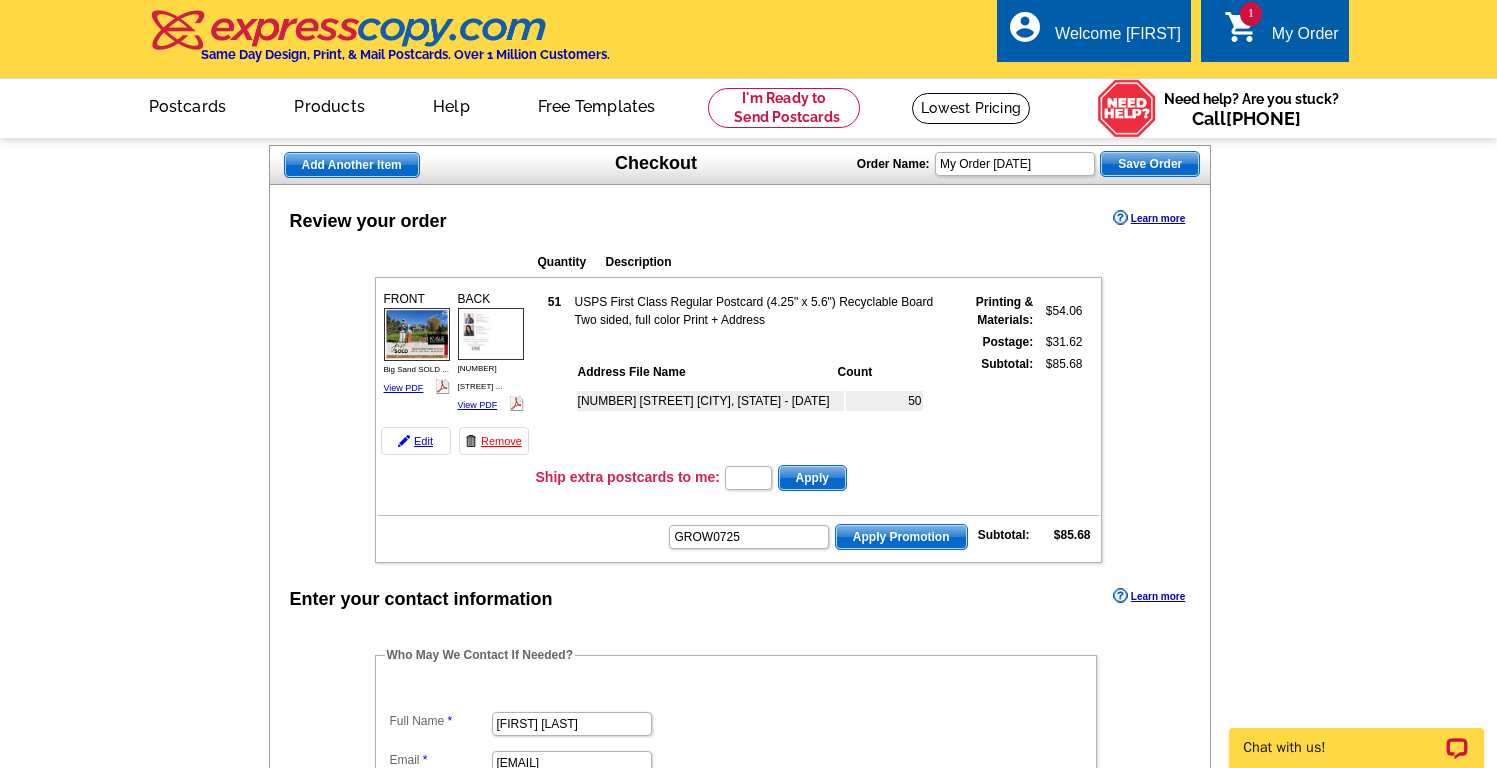 click on "Apply Promotion" at bounding box center [901, 537] 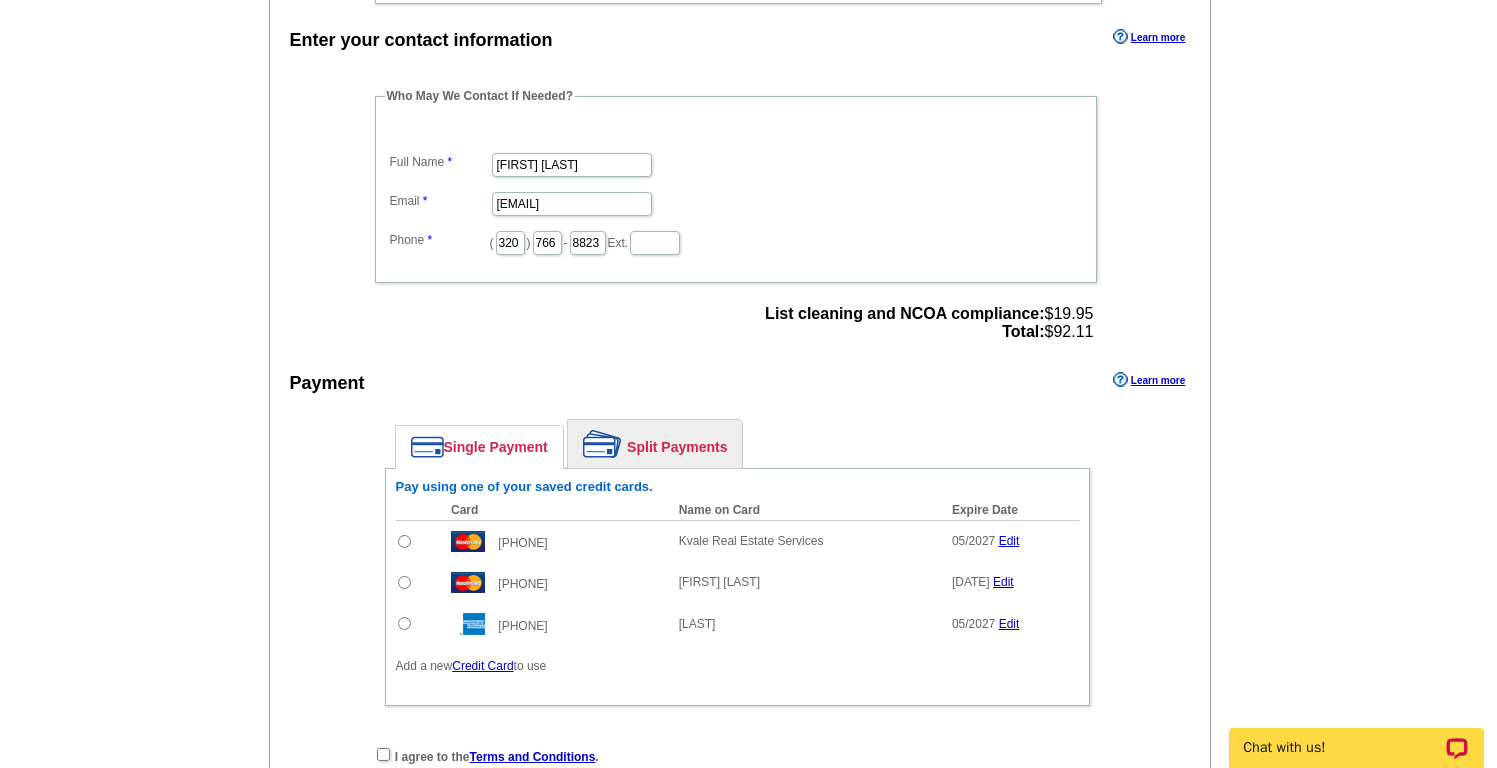 scroll, scrollTop: 681, scrollLeft: 0, axis: vertical 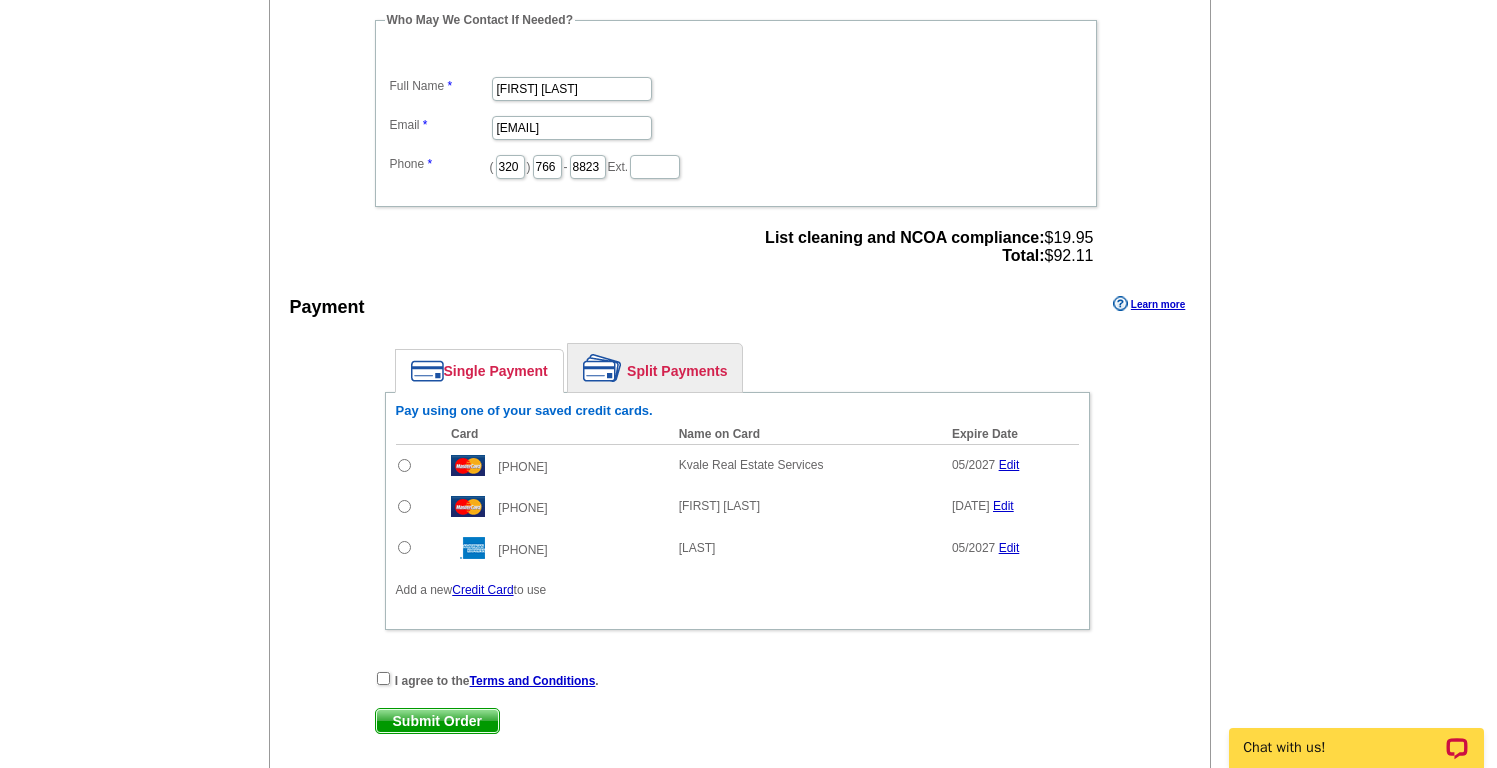 click at bounding box center (404, 465) 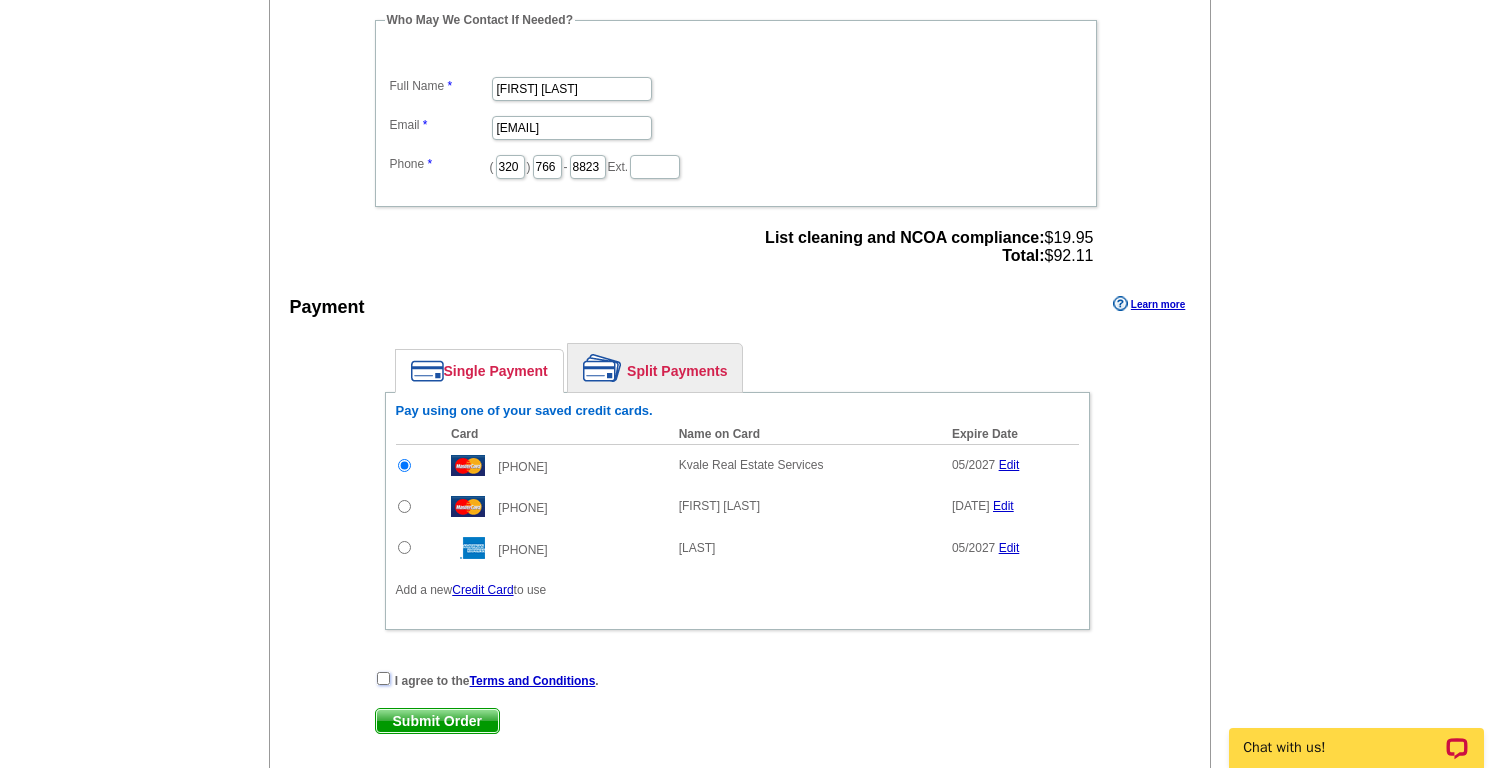 click at bounding box center [383, 678] 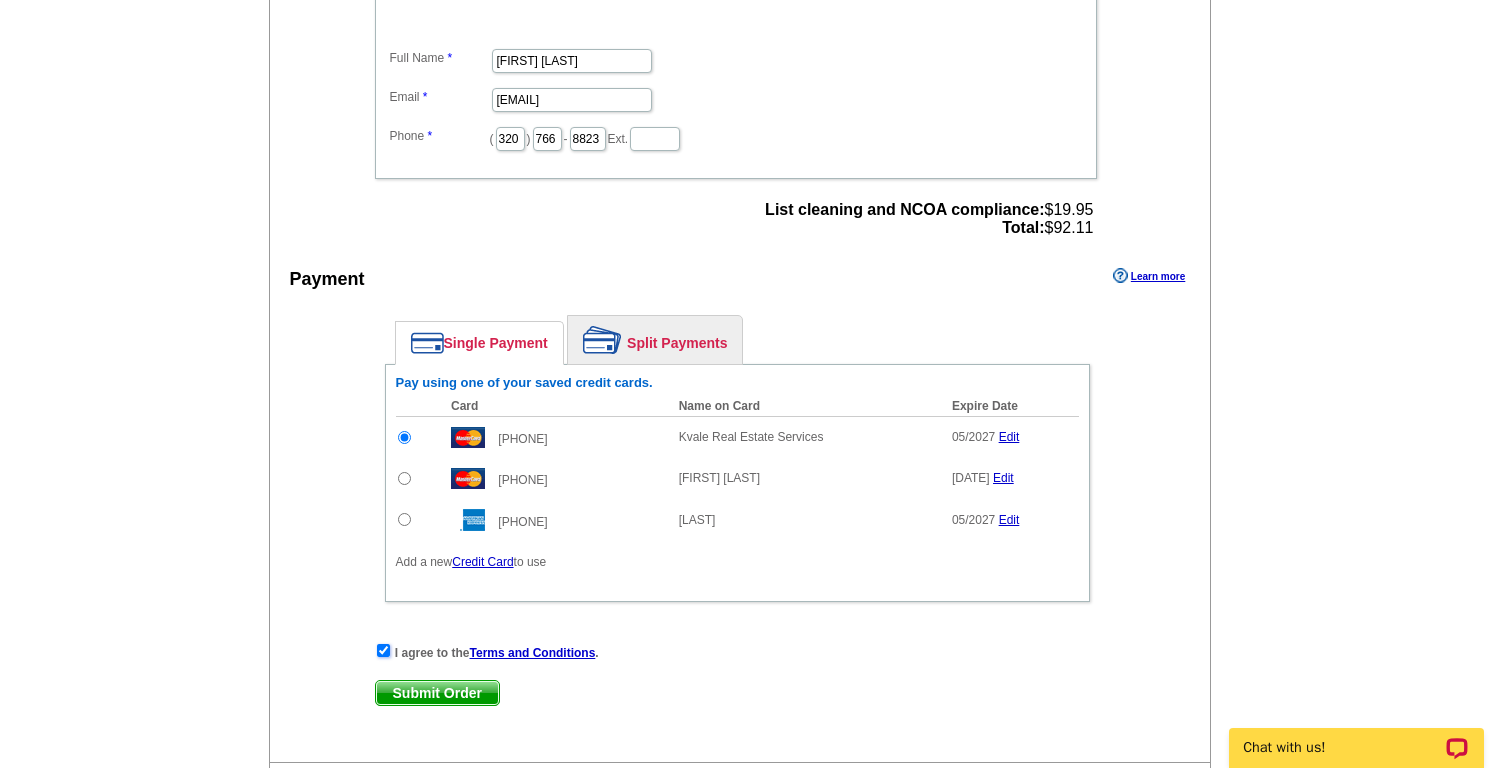 scroll, scrollTop: 719, scrollLeft: 0, axis: vertical 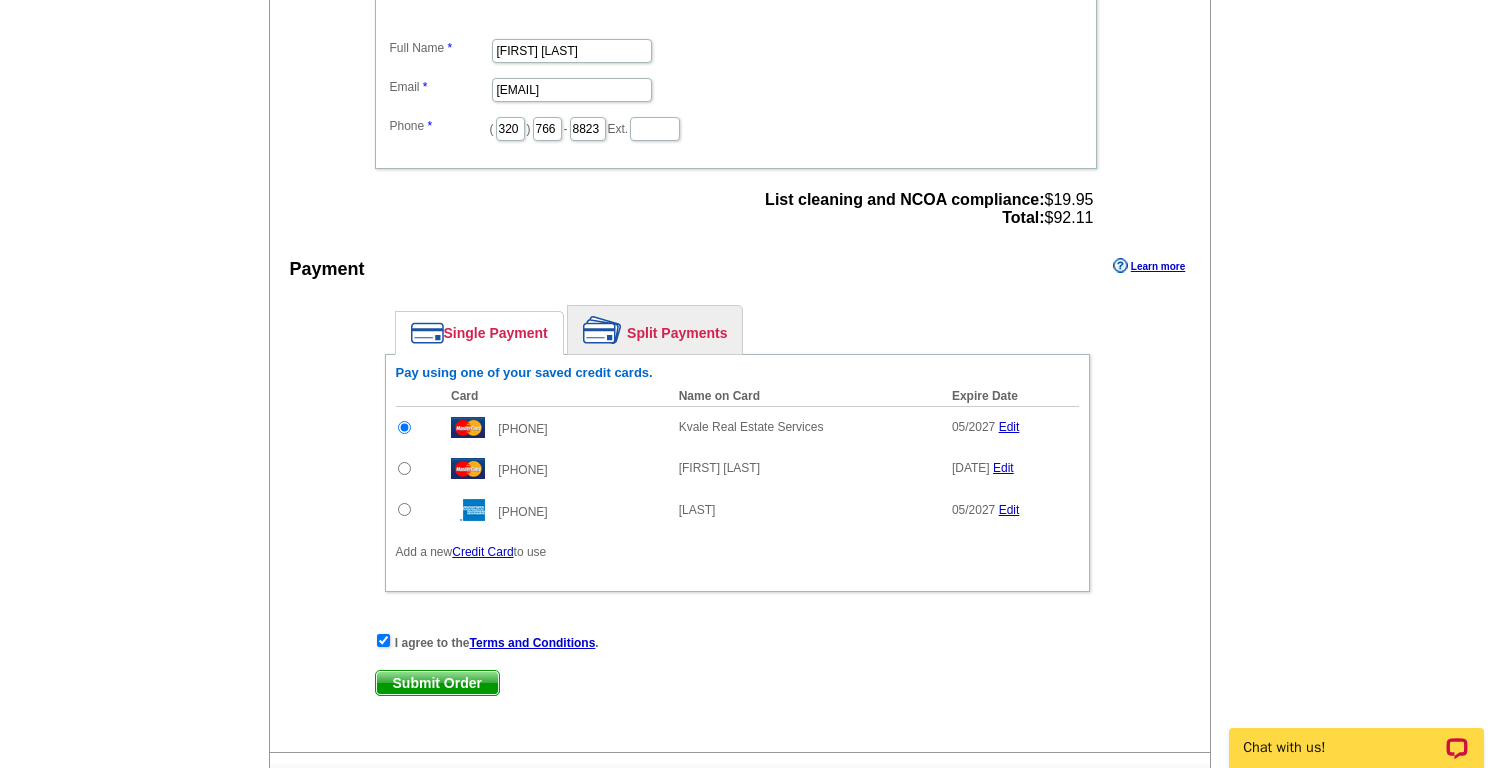 click on "Submit Order" at bounding box center [437, 683] 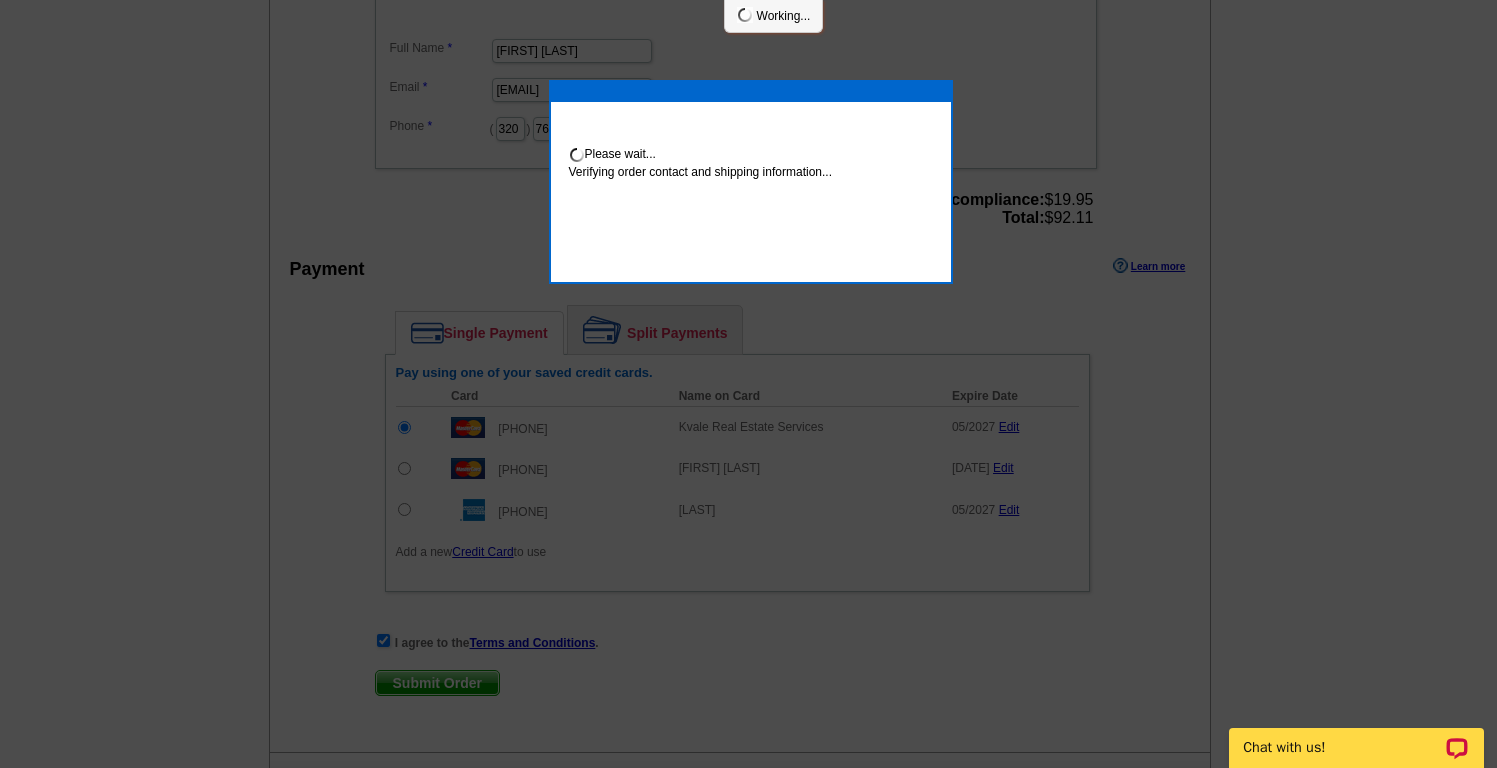 scroll, scrollTop: 711, scrollLeft: 0, axis: vertical 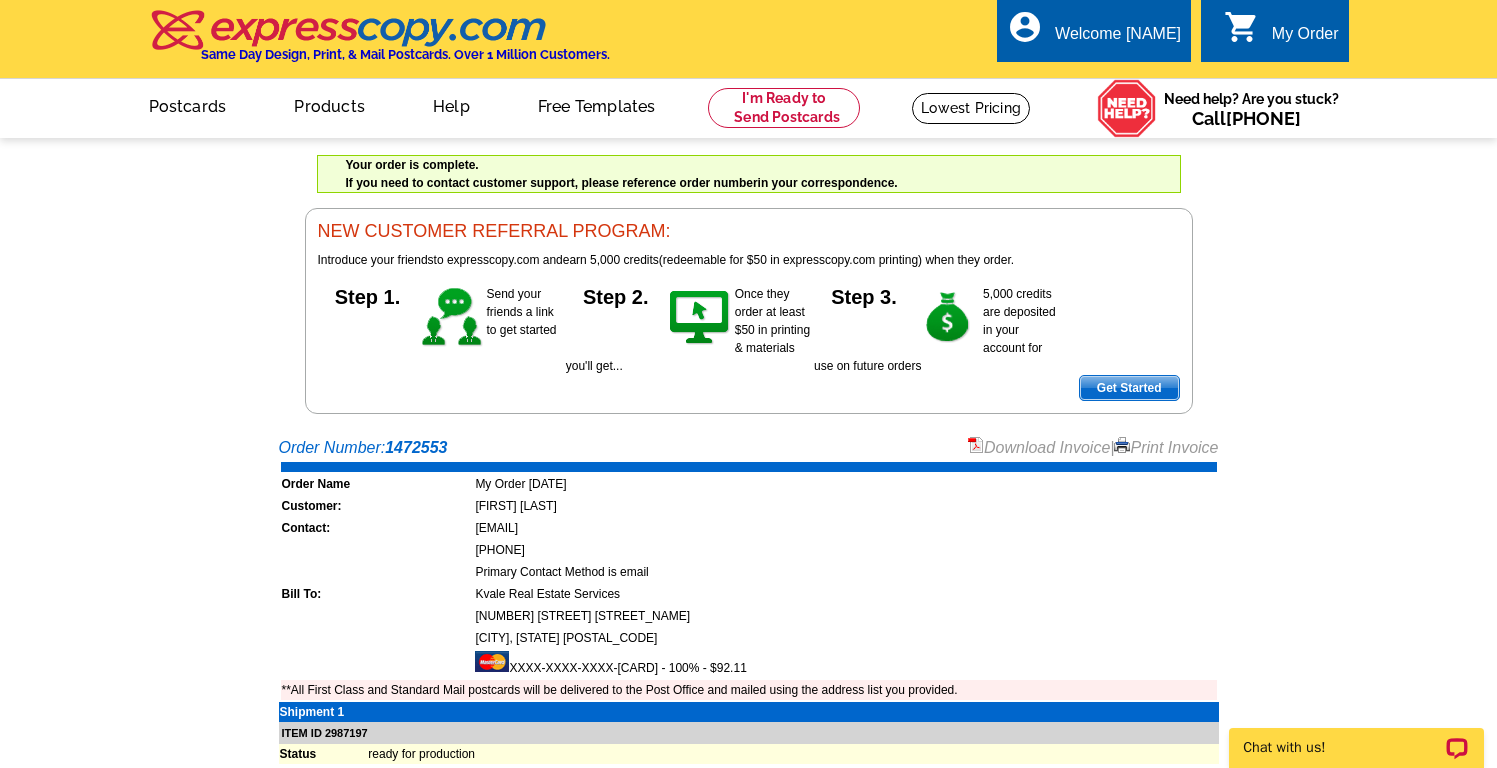 click on "Download Invoice" at bounding box center [1039, 447] 